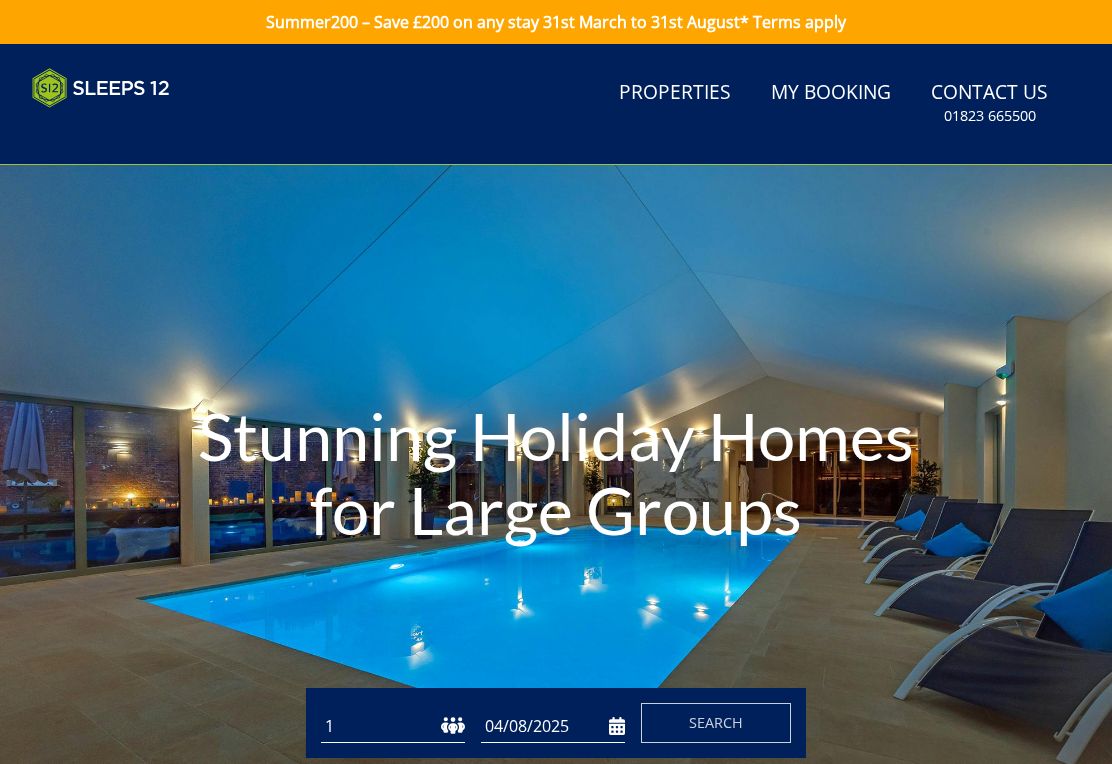 scroll, scrollTop: 0, scrollLeft: 0, axis: both 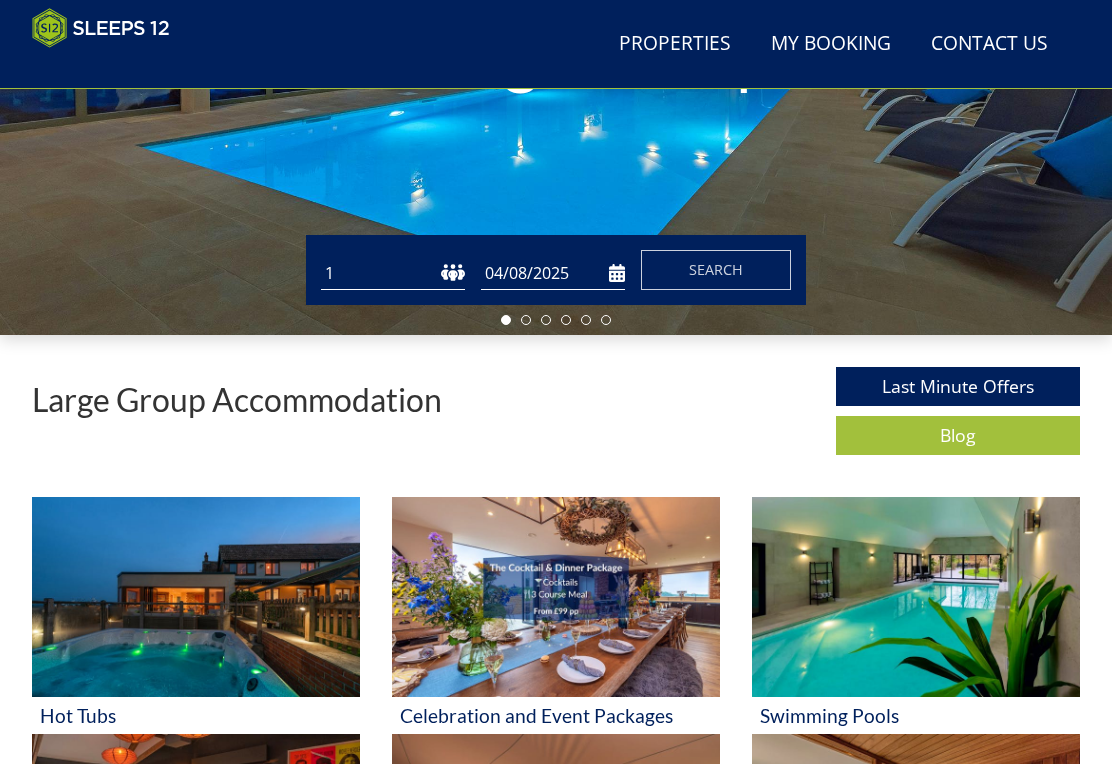 click at bounding box center [916, 597] 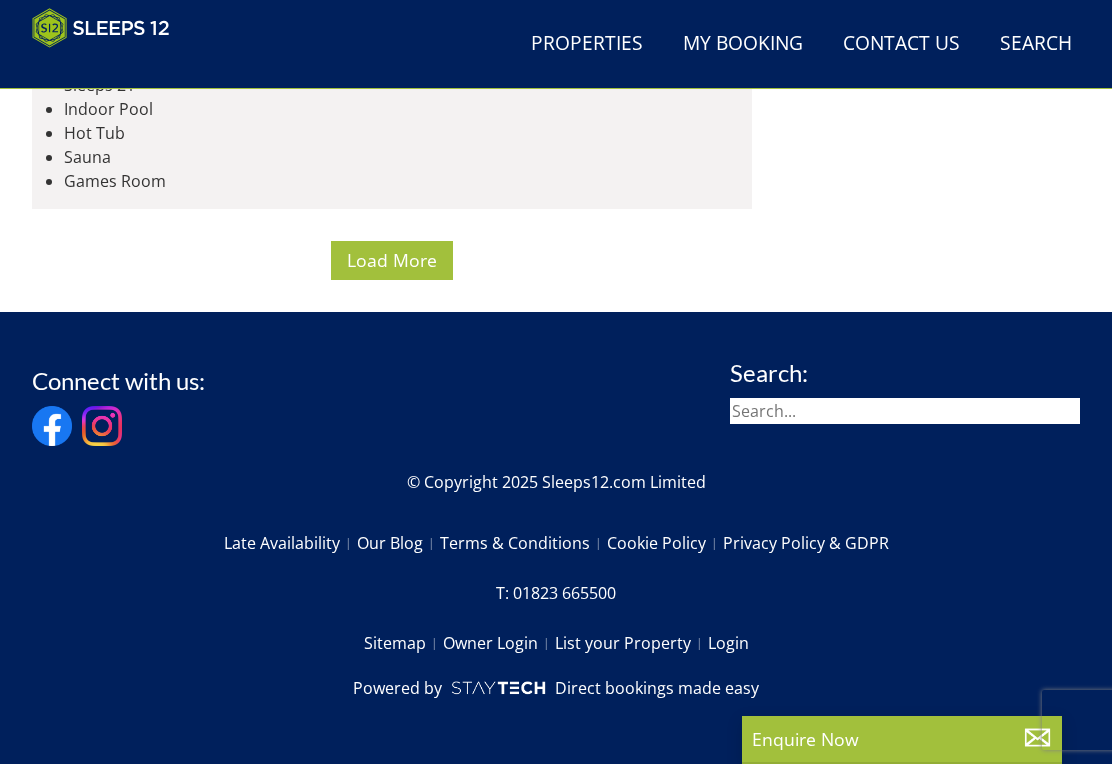 scroll, scrollTop: 12044, scrollLeft: 0, axis: vertical 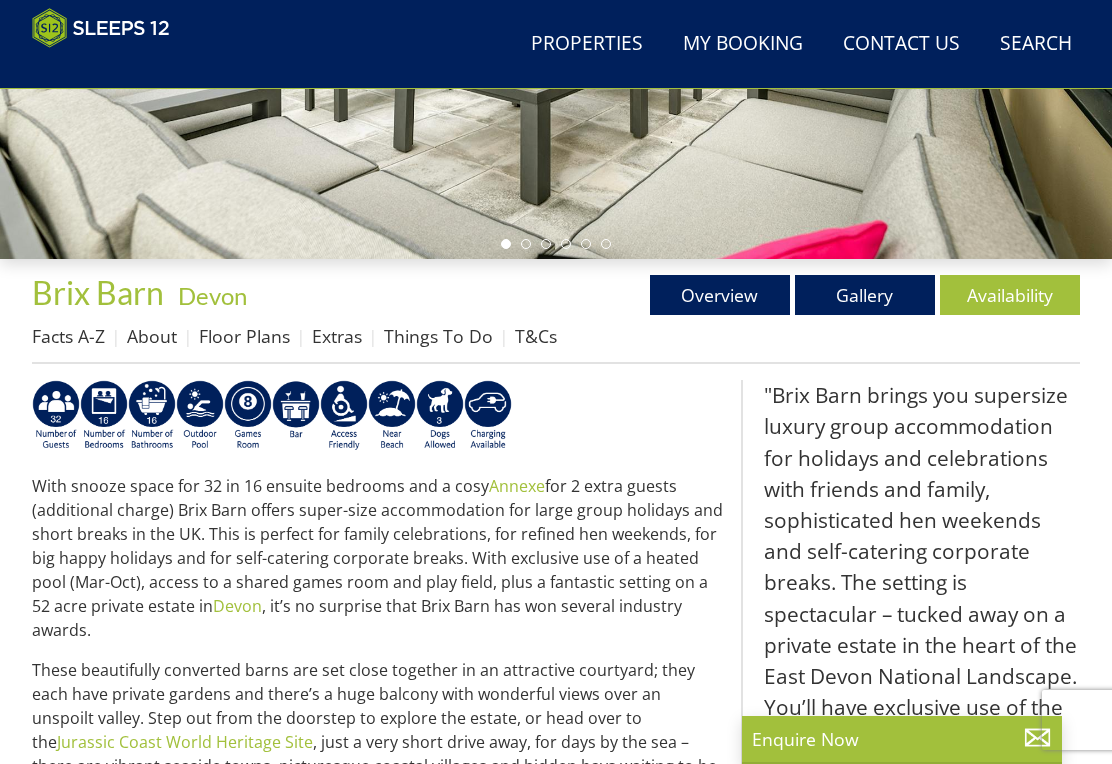 click on "Availability" at bounding box center [1010, 295] 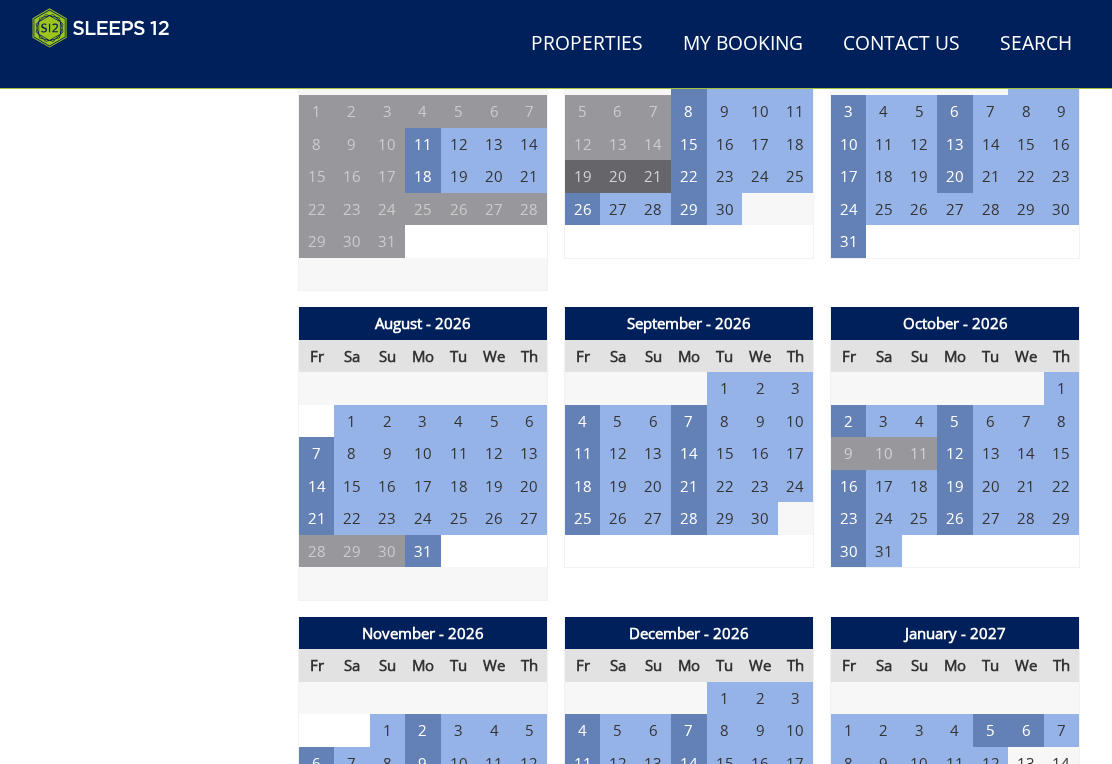 scroll, scrollTop: 1808, scrollLeft: 0, axis: vertical 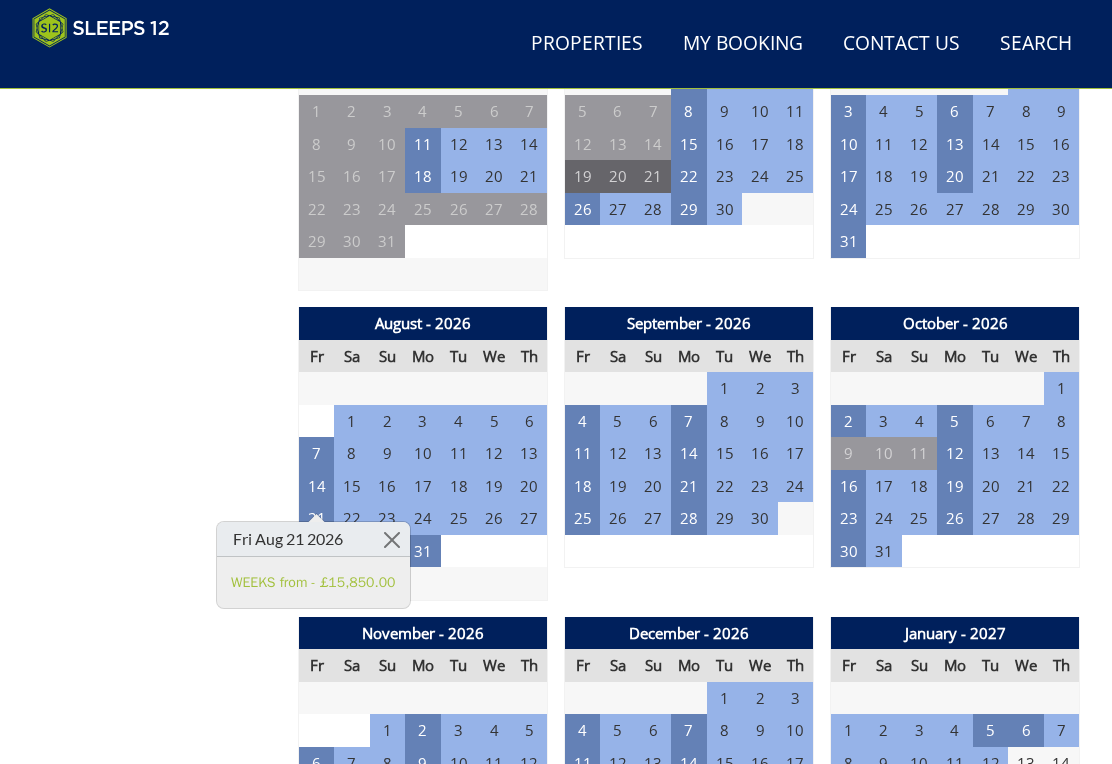 click on "WEEKS from  - £15,850.00" at bounding box center (313, 582) 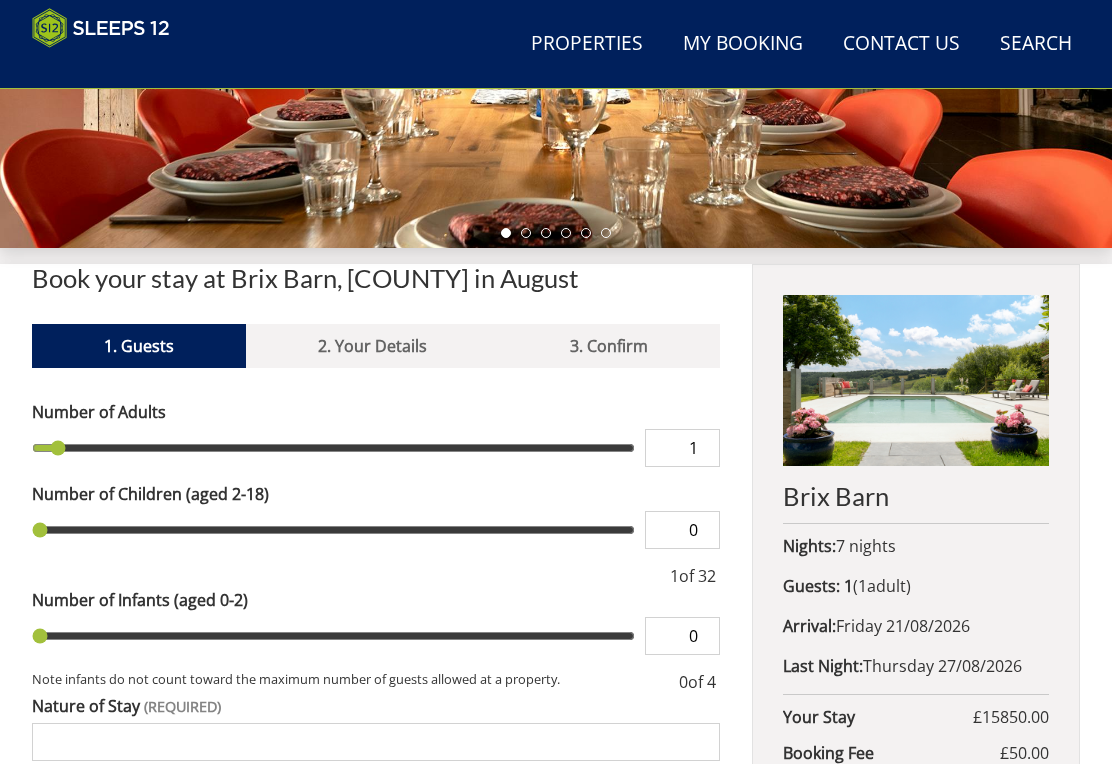 scroll, scrollTop: 507, scrollLeft: 0, axis: vertical 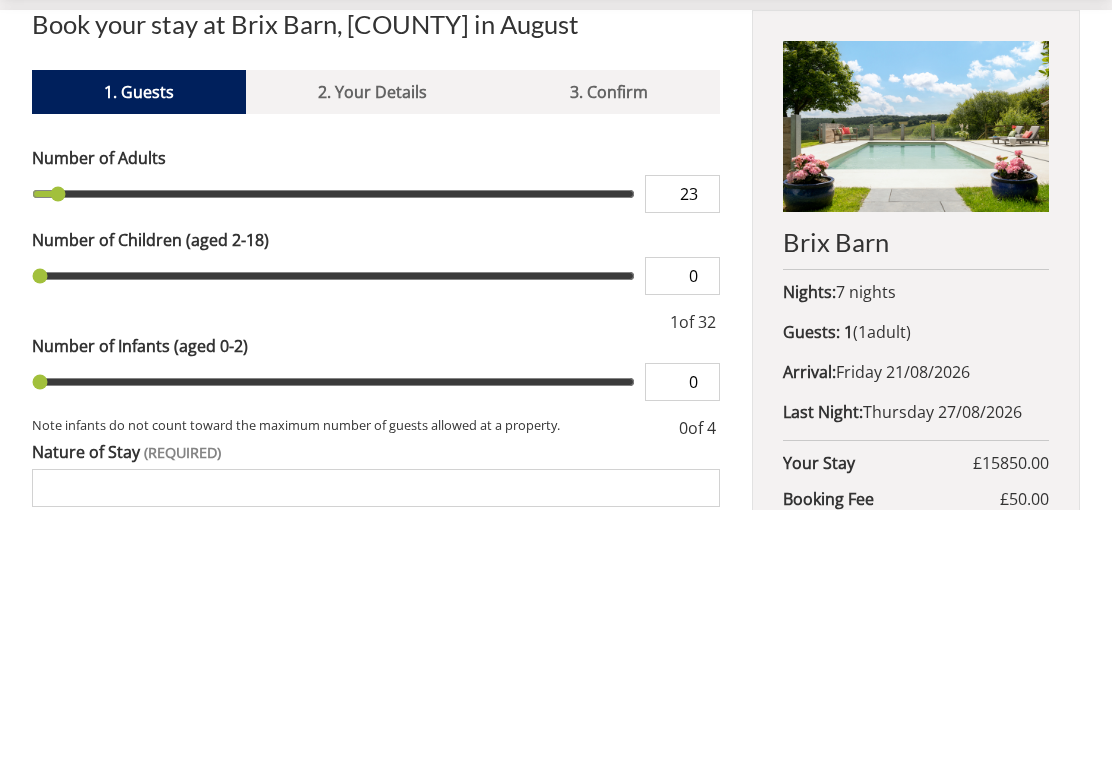 type on "23" 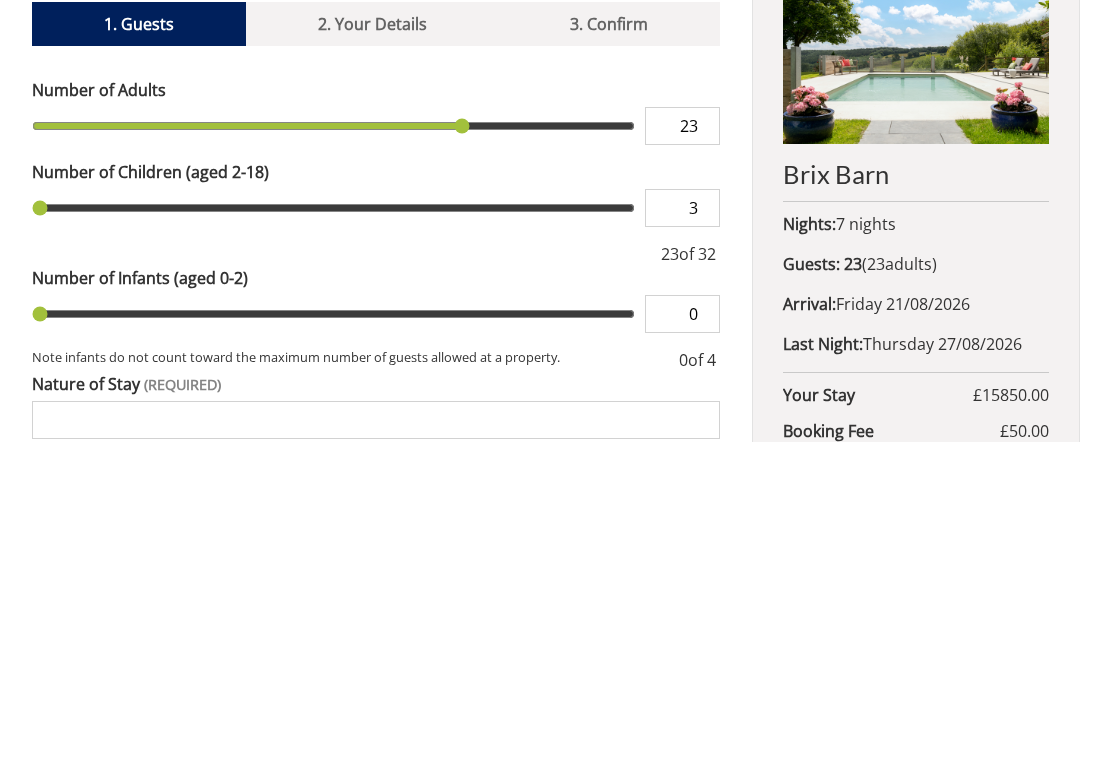 type on "3" 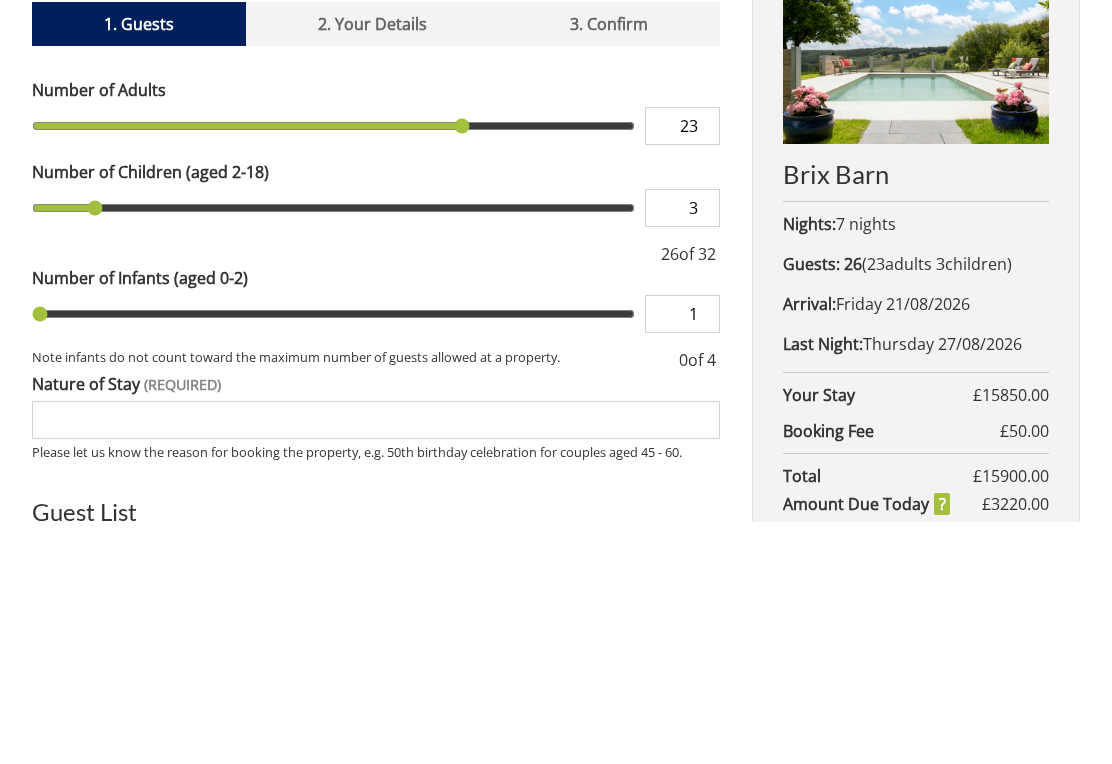 scroll, scrollTop: 601, scrollLeft: 0, axis: vertical 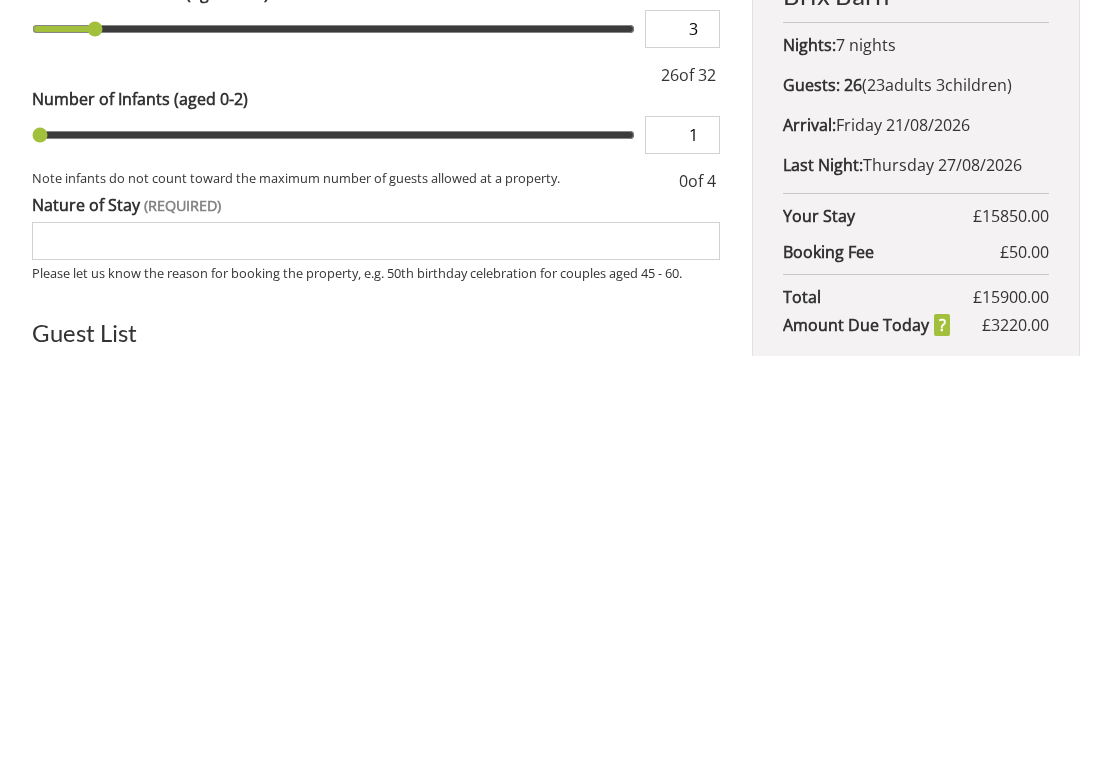 type on "1" 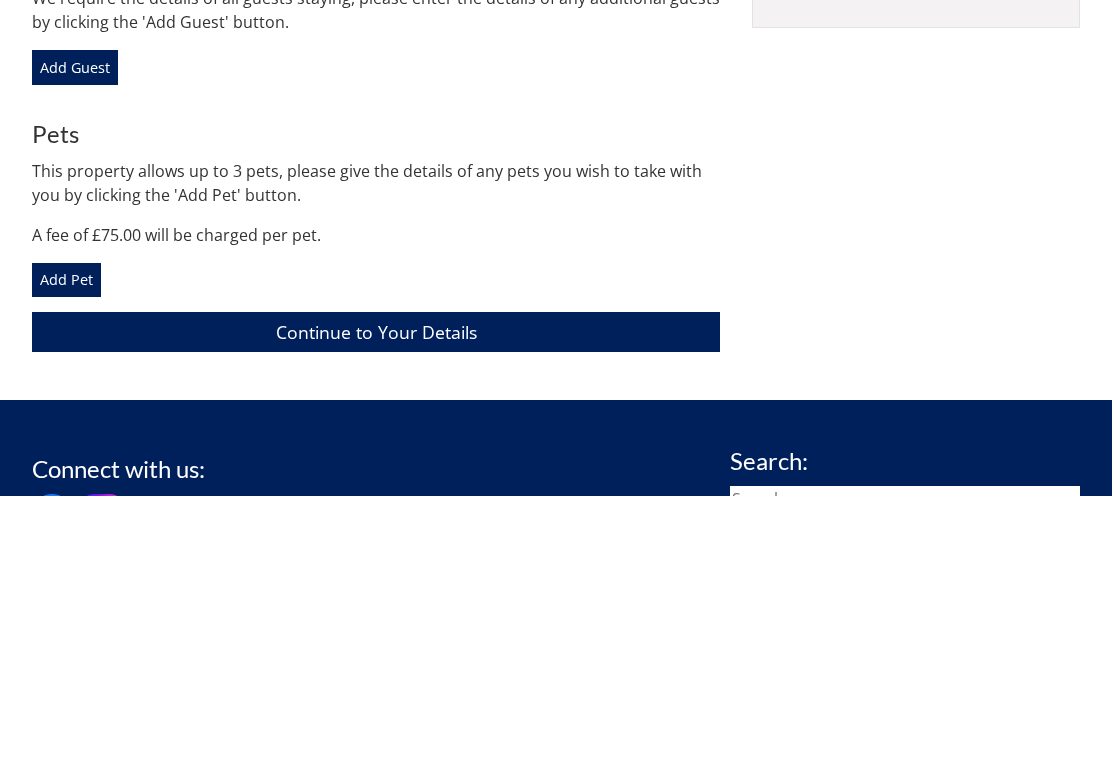 scroll, scrollTop: 1116, scrollLeft: 0, axis: vertical 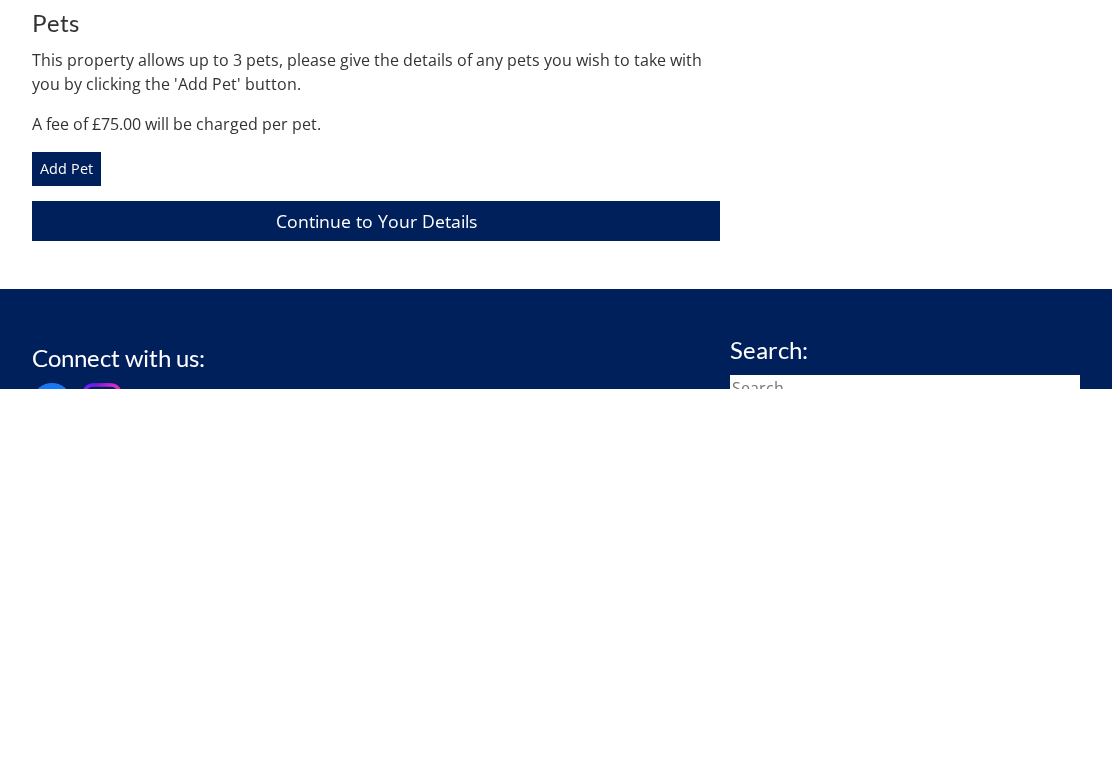 type on "Family Holiday" 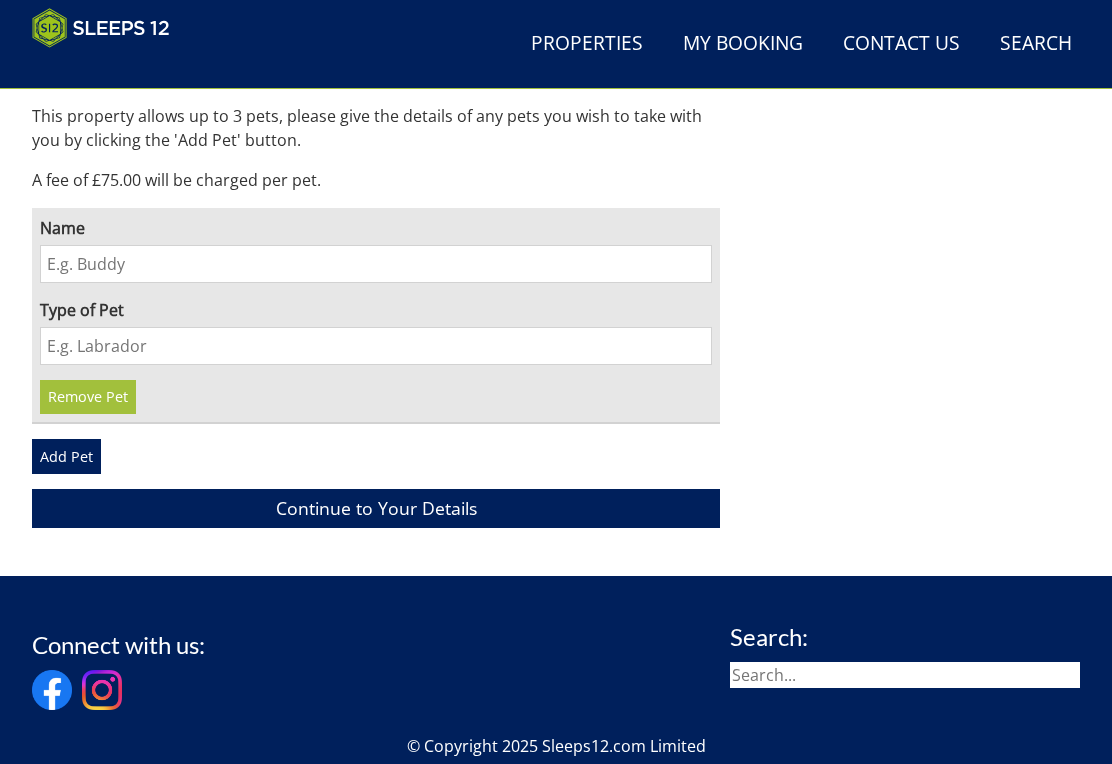 click on "Name" at bounding box center [376, 264] 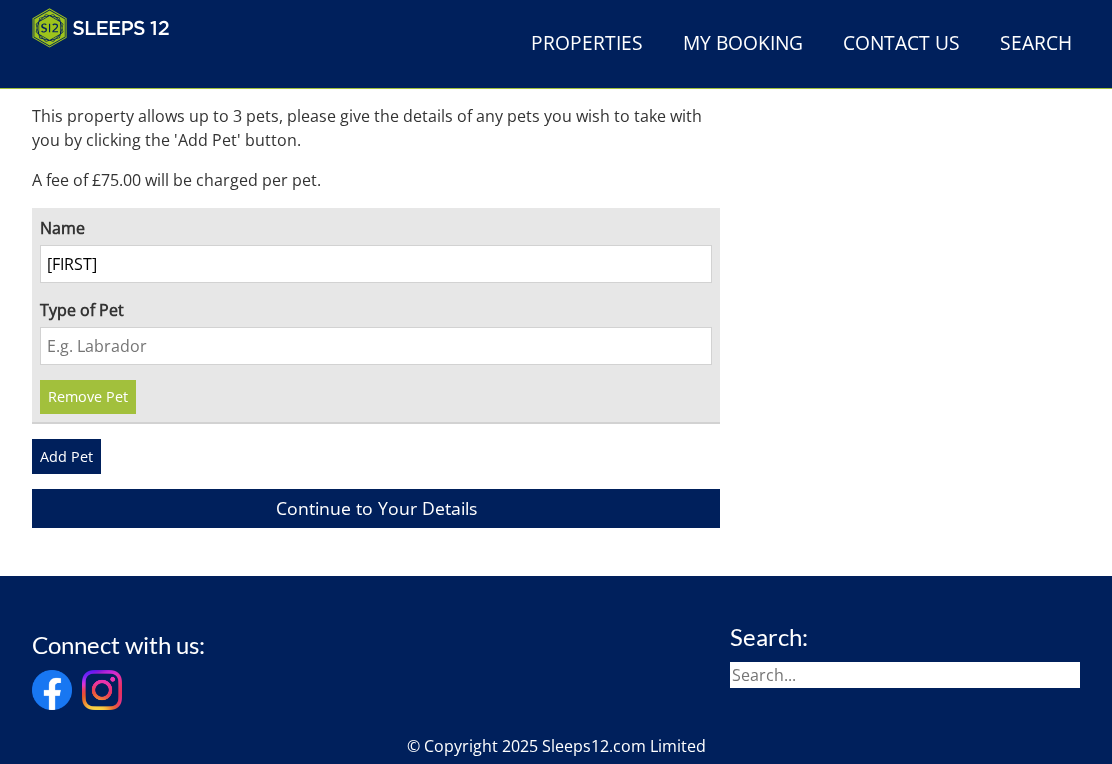 type on "[FIRST]" 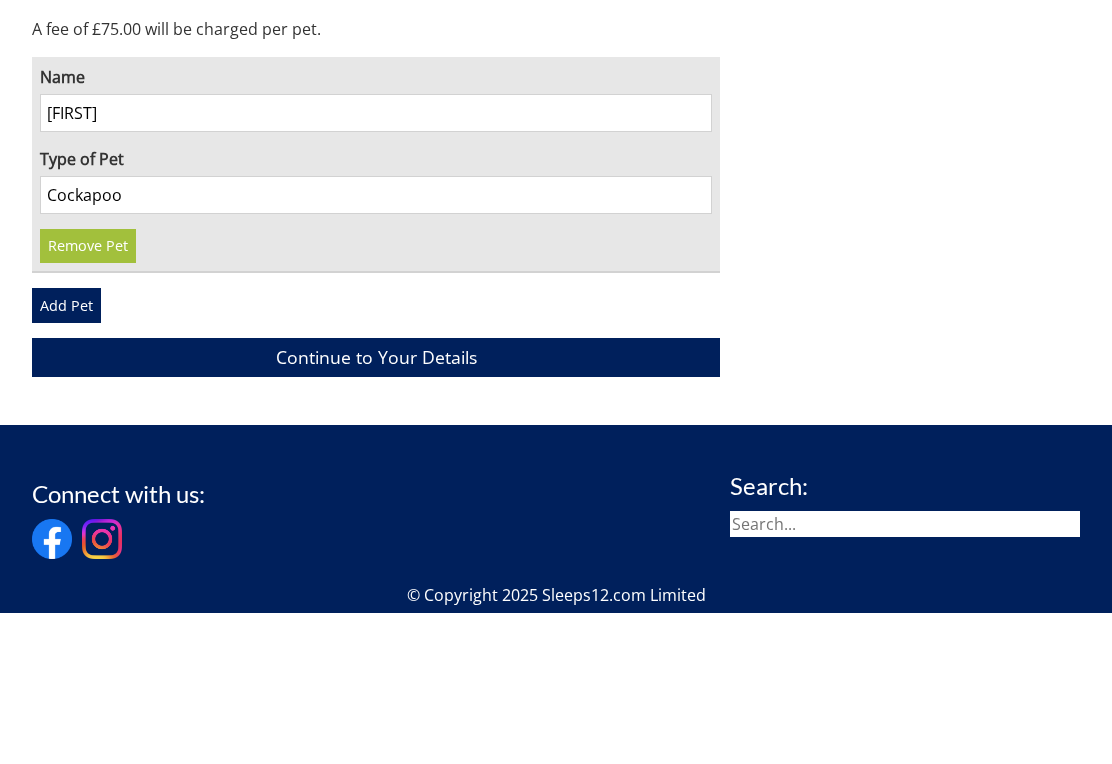 type on "Cockapoo" 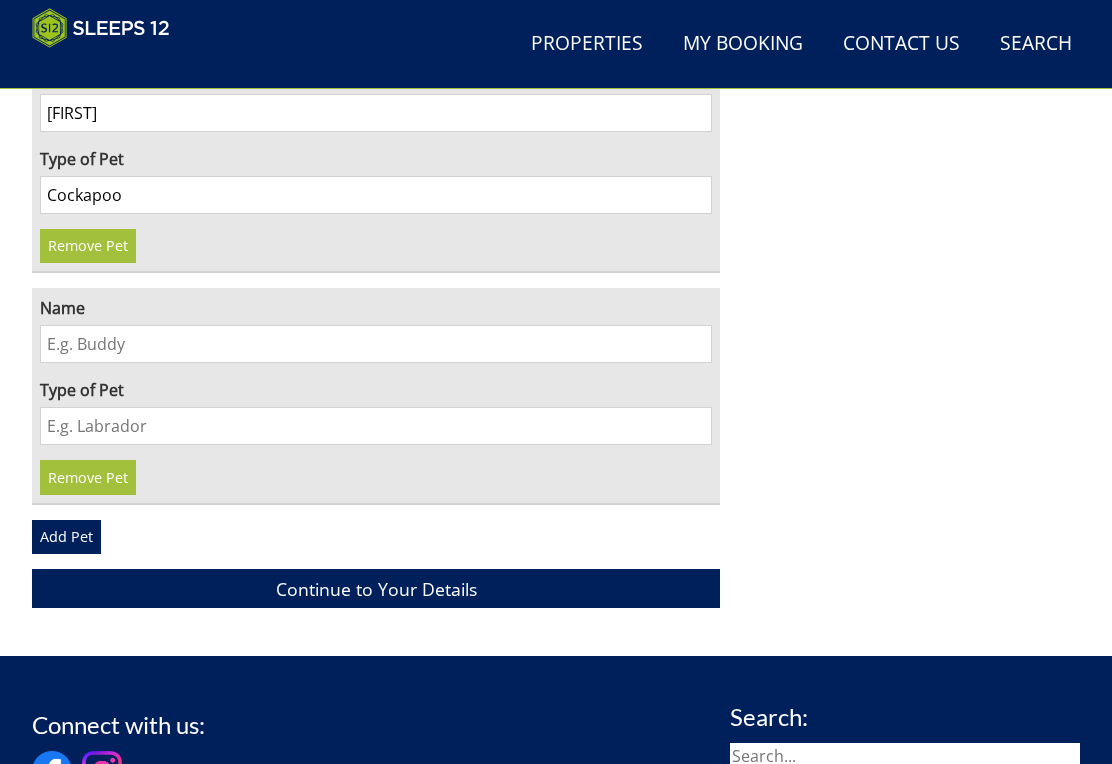 click on "Name" at bounding box center (376, 344) 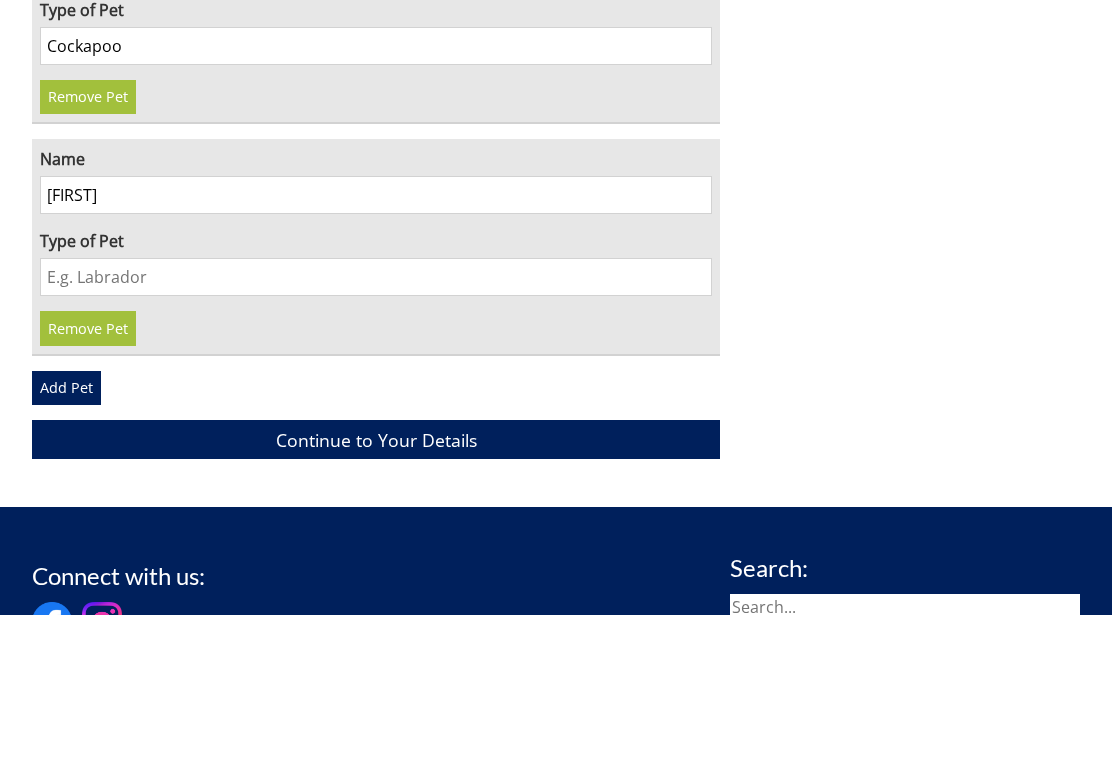 type on "[FIRST]" 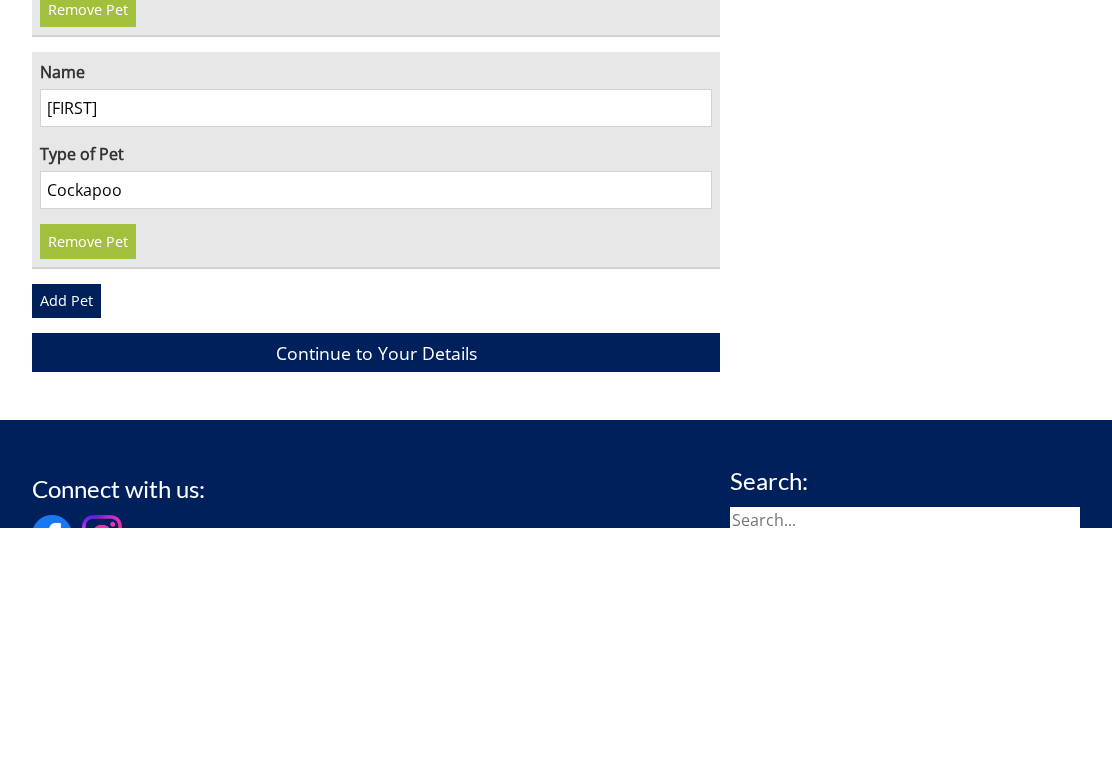 type on "Cockapoo" 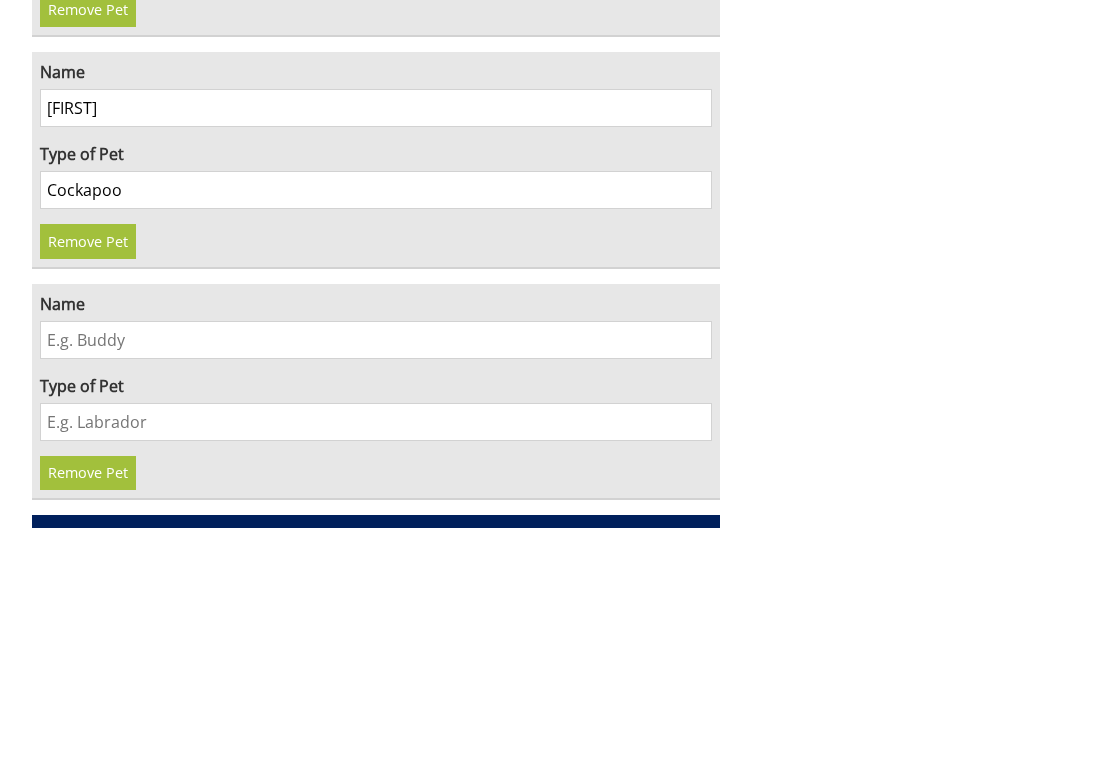scroll, scrollTop: 1823, scrollLeft: 0, axis: vertical 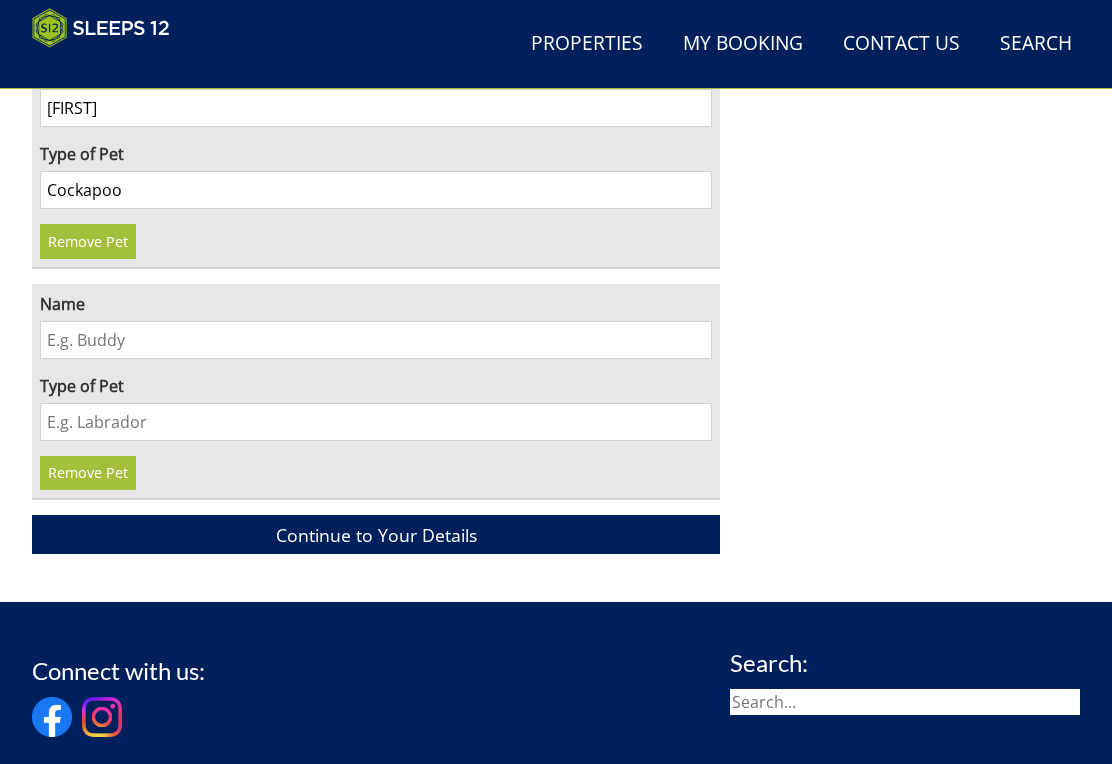 click on "Continue to Your Details" at bounding box center (376, 534) 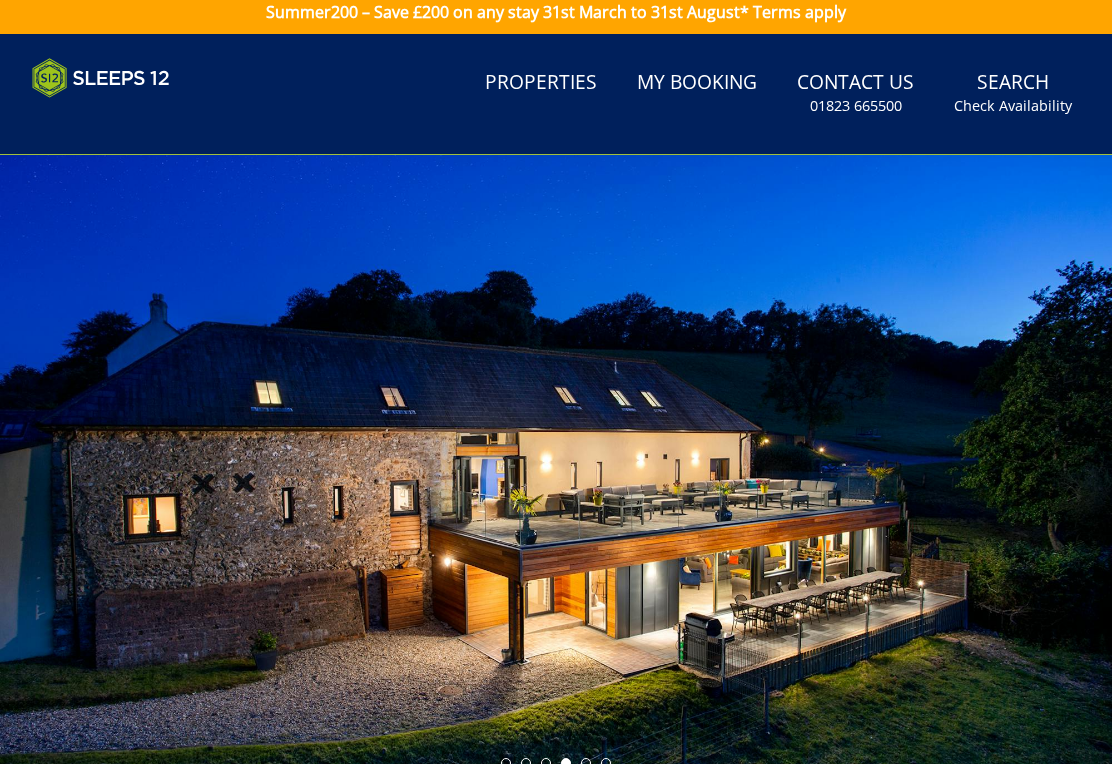 scroll, scrollTop: 0, scrollLeft: 0, axis: both 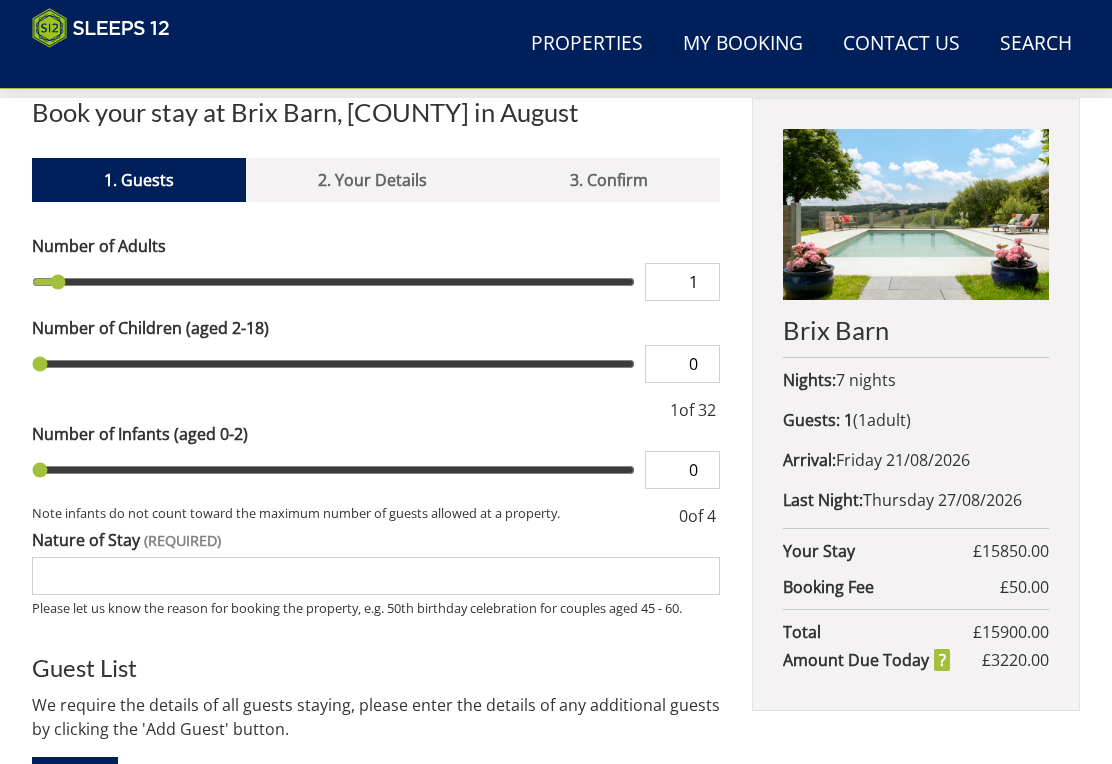 click on "1" at bounding box center [682, 282] 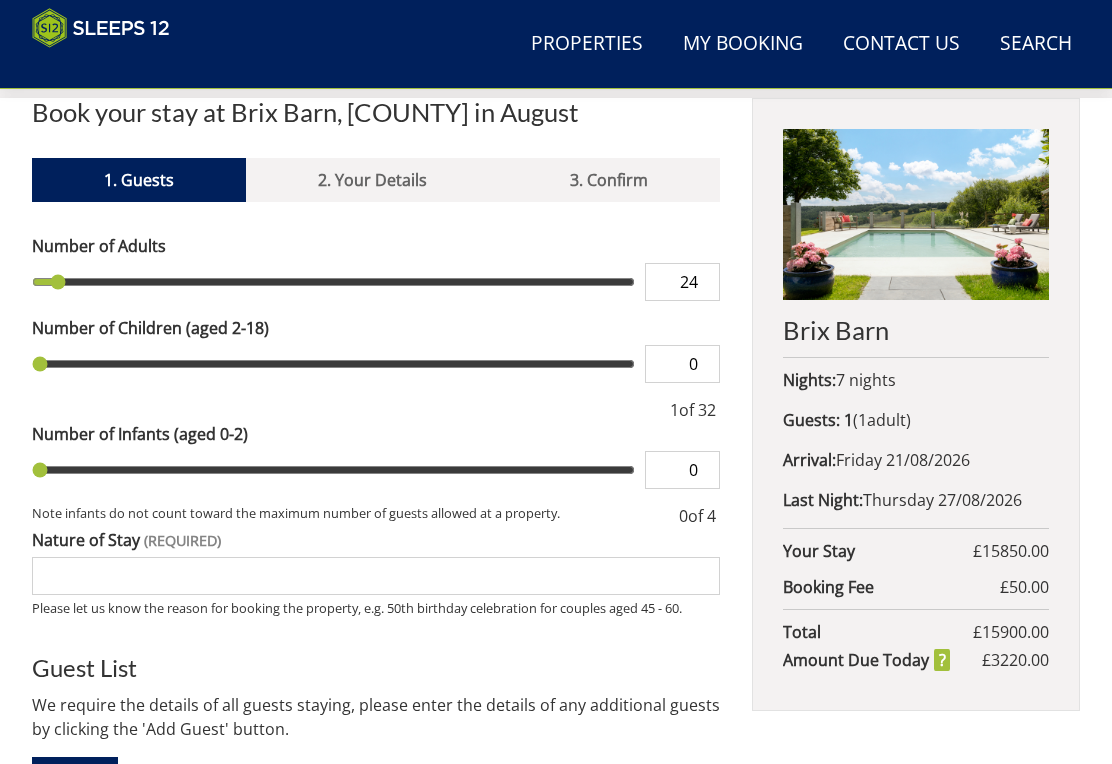 scroll, scrollTop: 666, scrollLeft: 0, axis: vertical 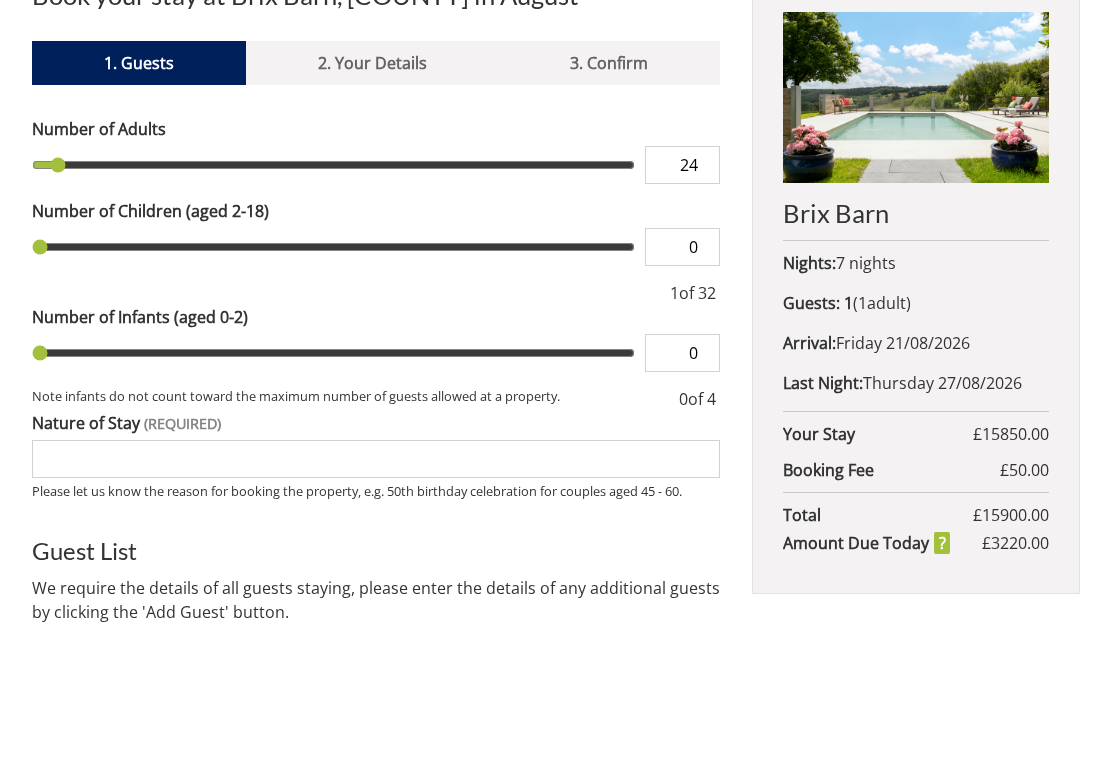 type on "24" 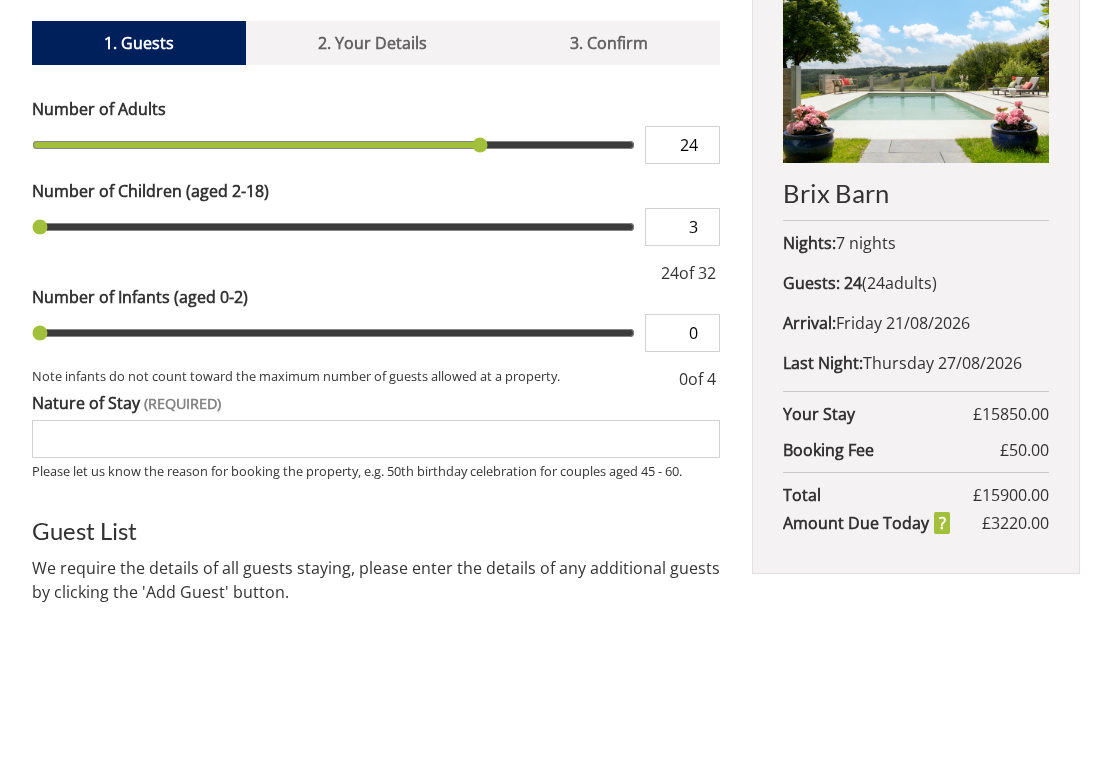type on "3" 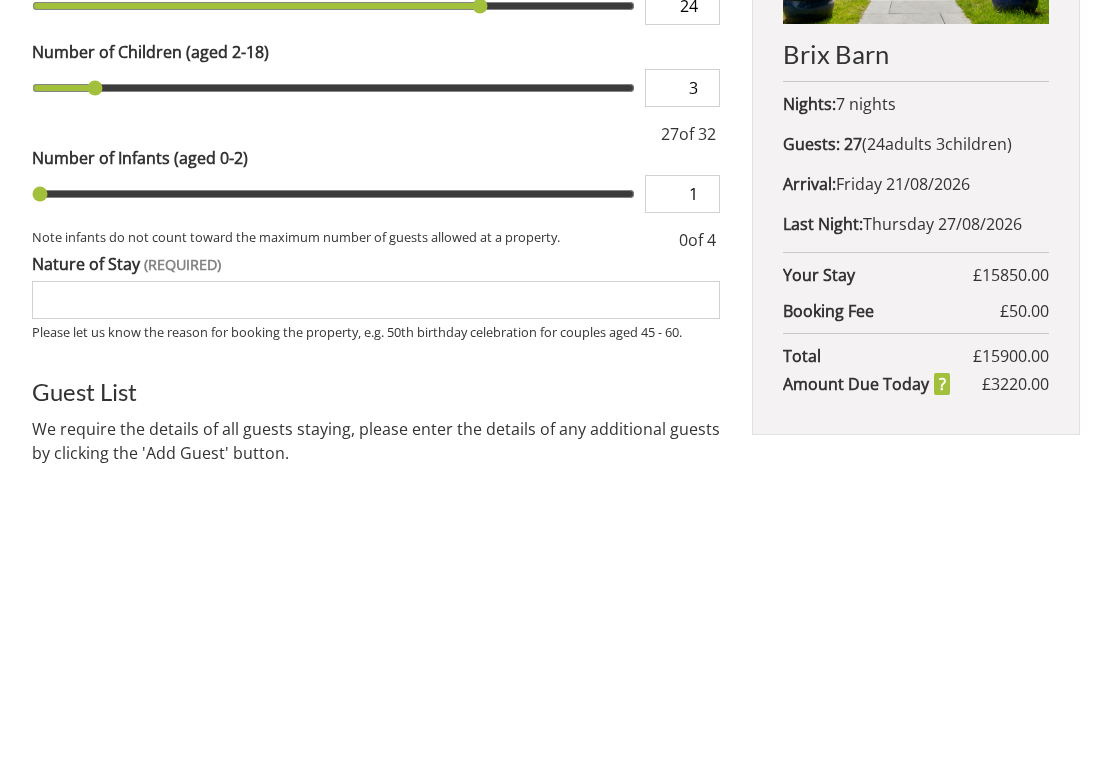 type on "1" 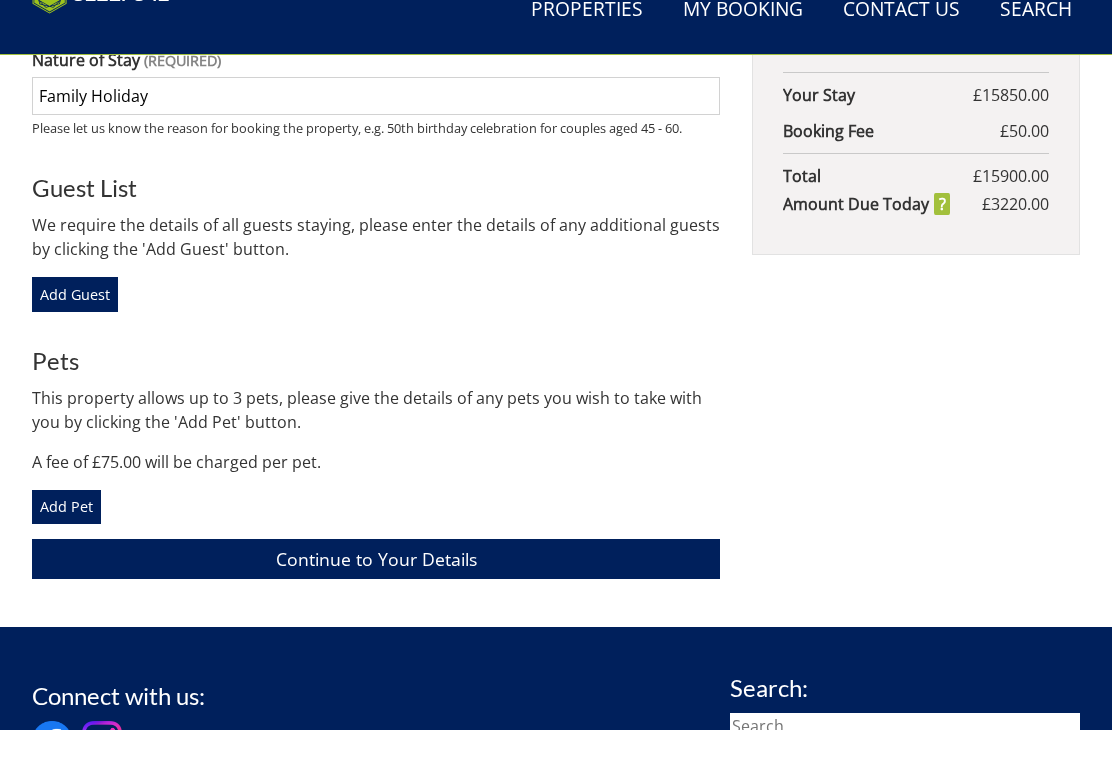scroll, scrollTop: 1121, scrollLeft: 0, axis: vertical 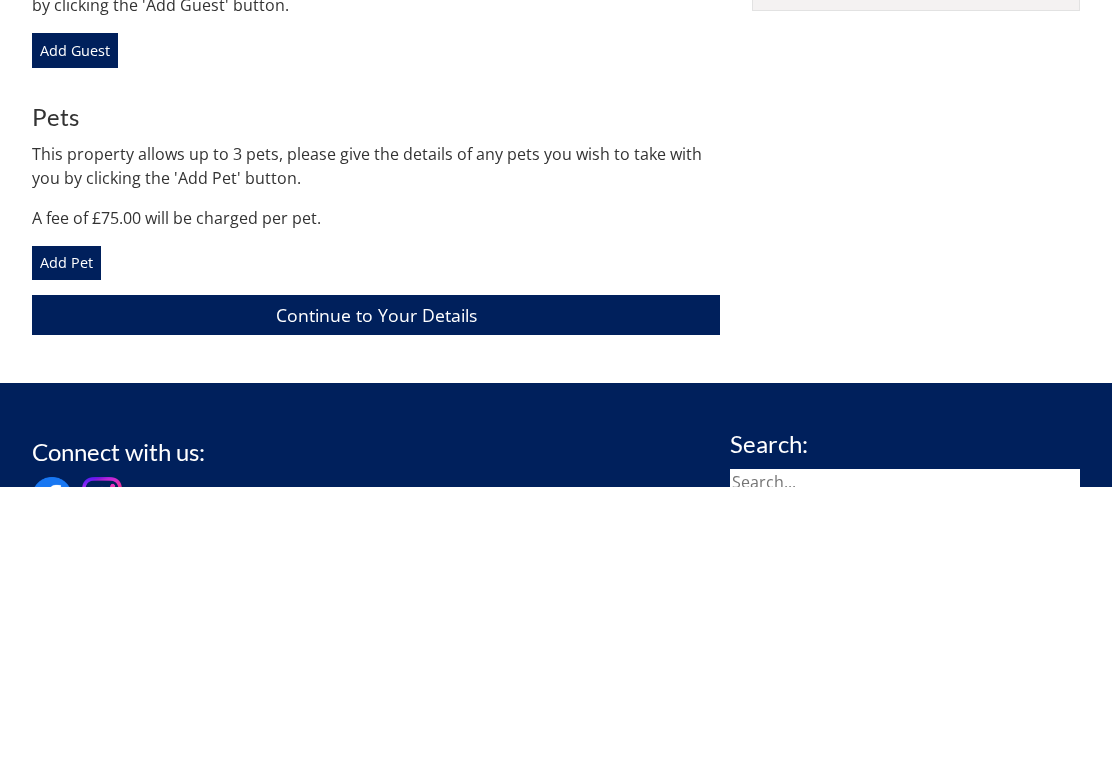 type on "Family Holiday" 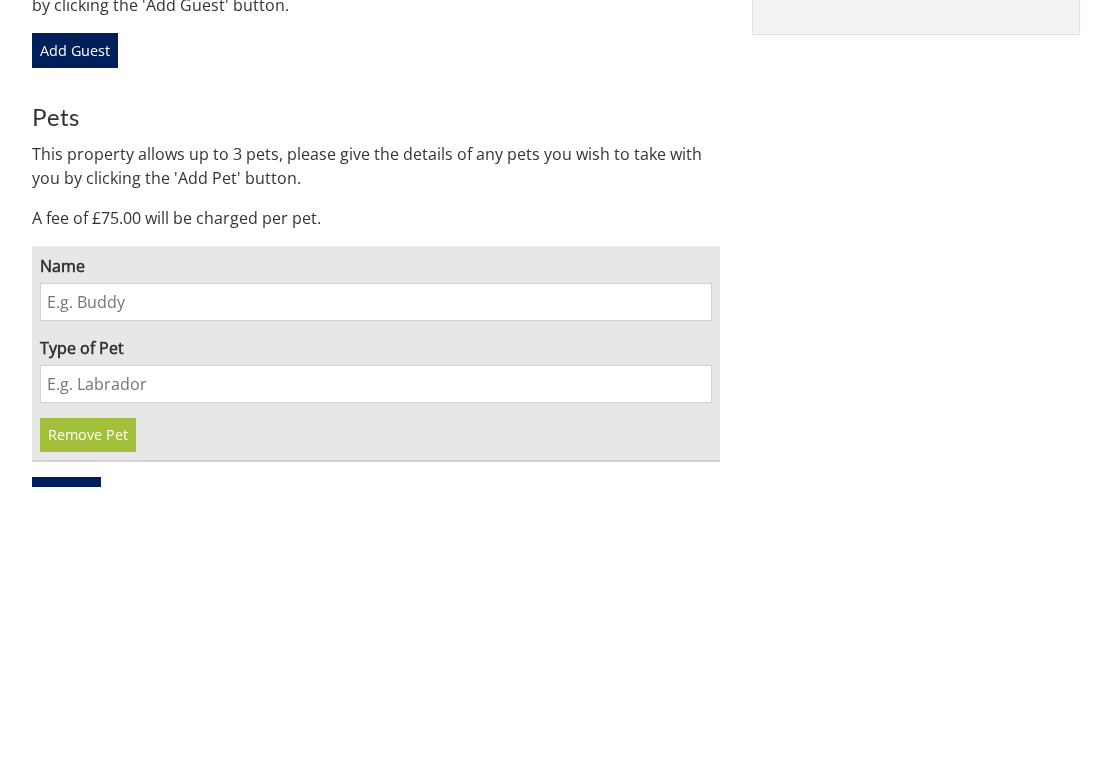 scroll, scrollTop: 1398, scrollLeft: 0, axis: vertical 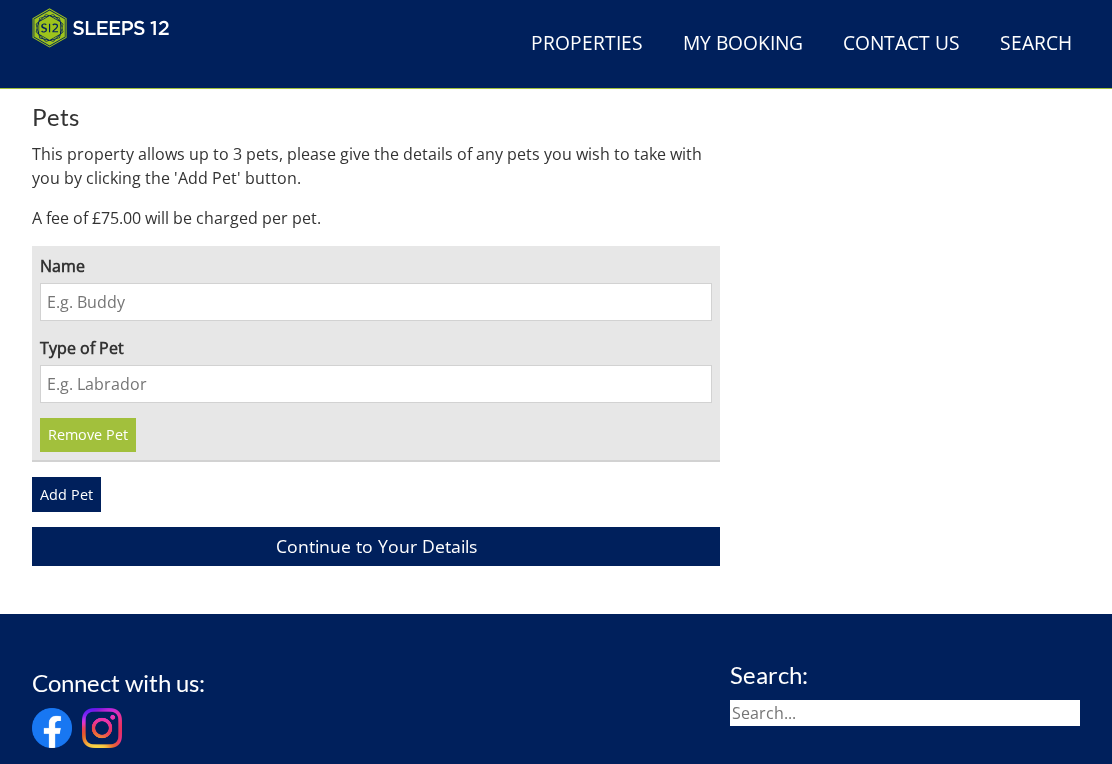 click on "Name" at bounding box center (376, 302) 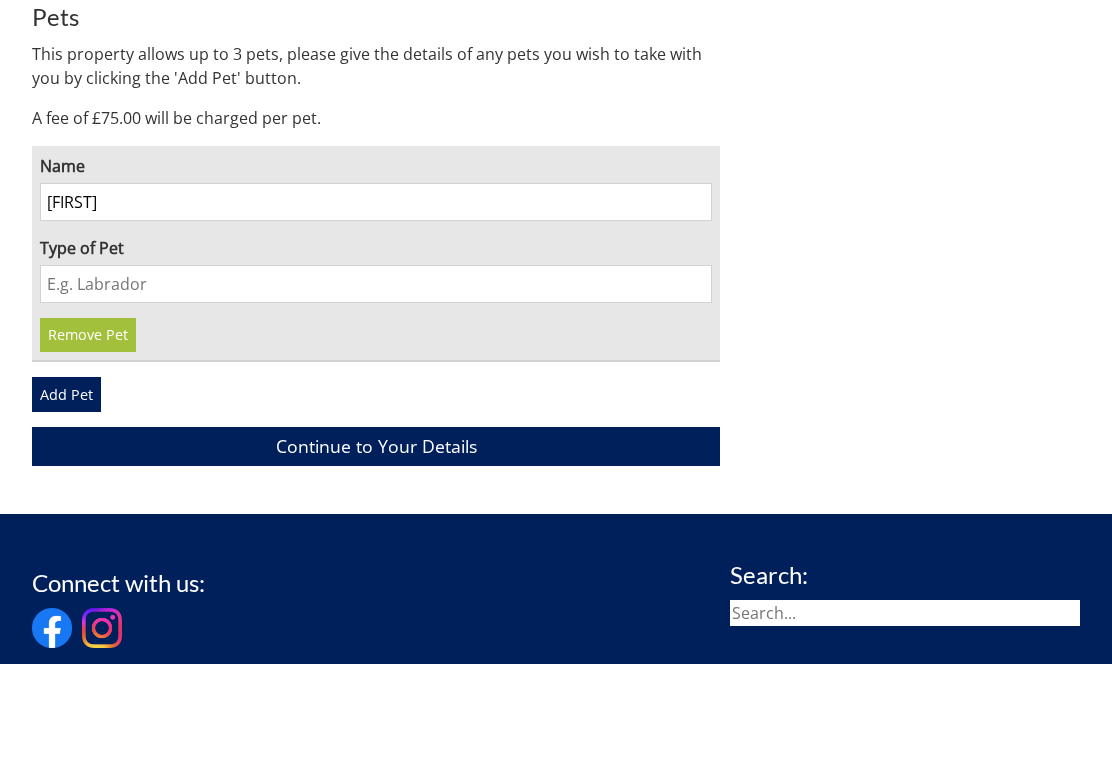 type on "[FIRST]" 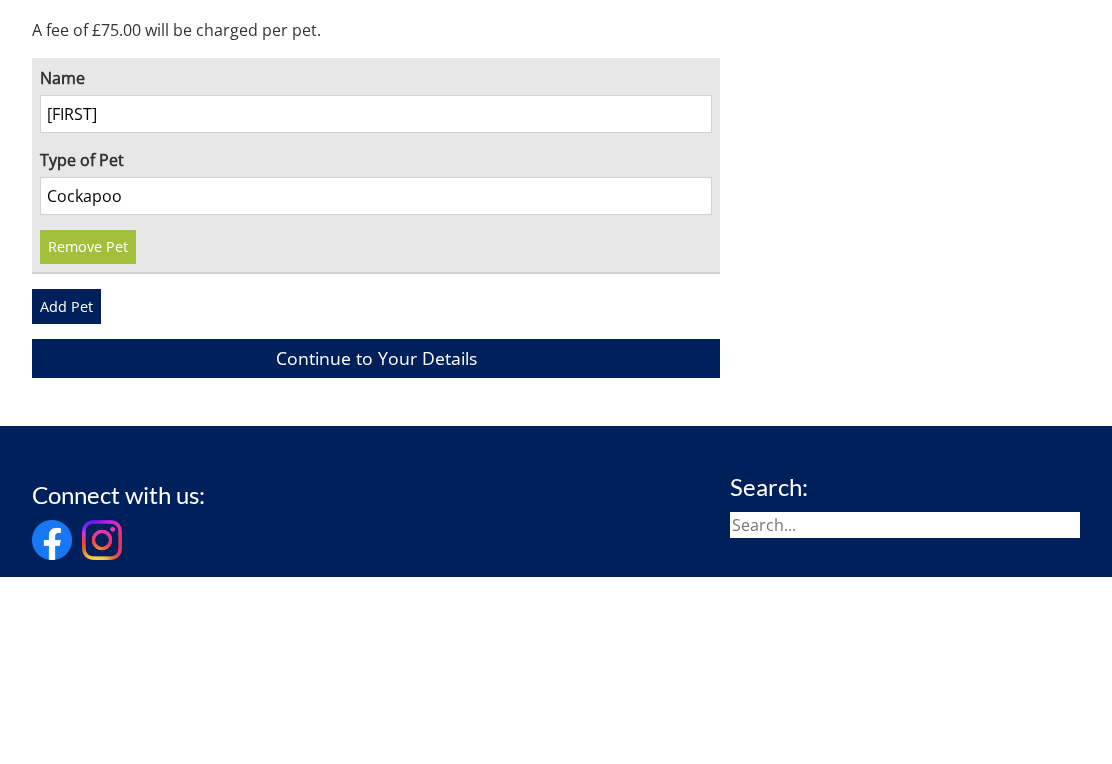 type on "Cockapoo" 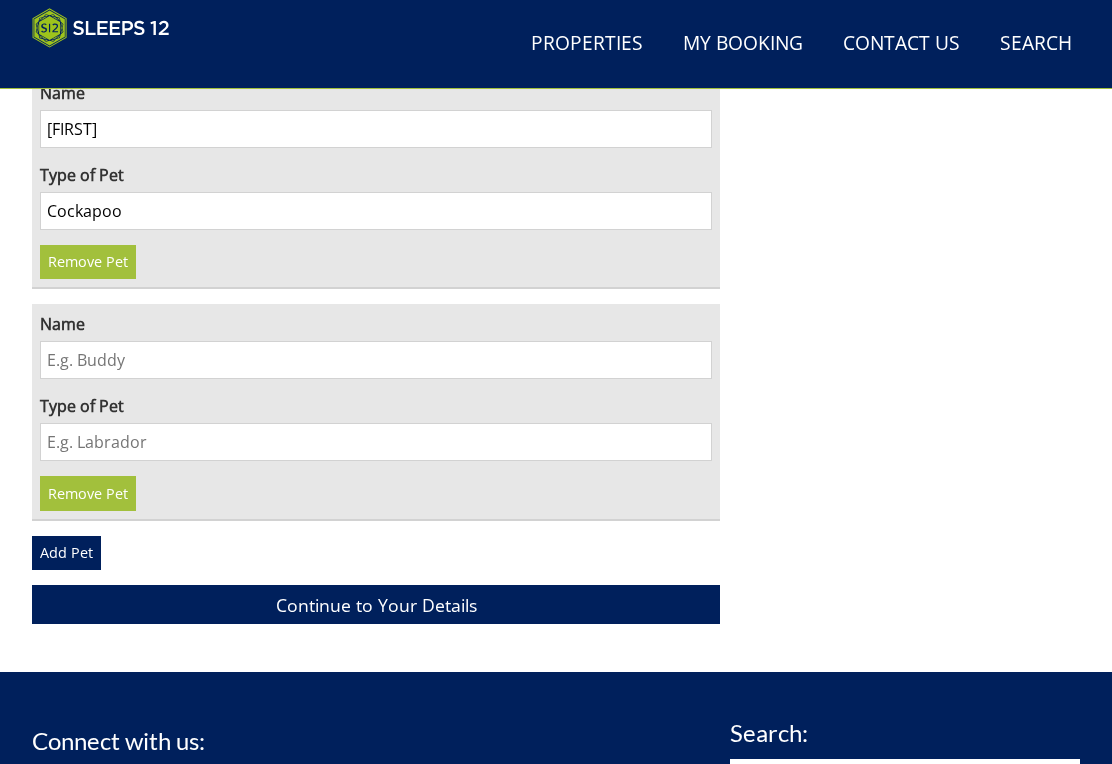 scroll, scrollTop: 1571, scrollLeft: 0, axis: vertical 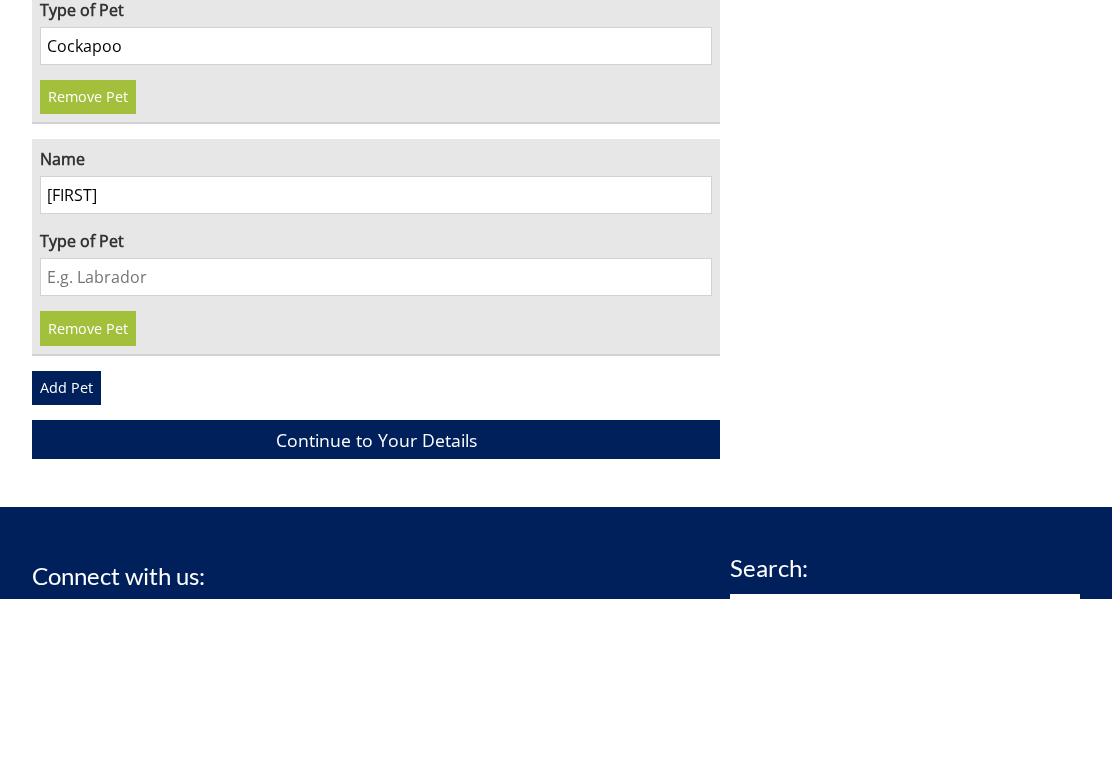 type on "[FIRST]" 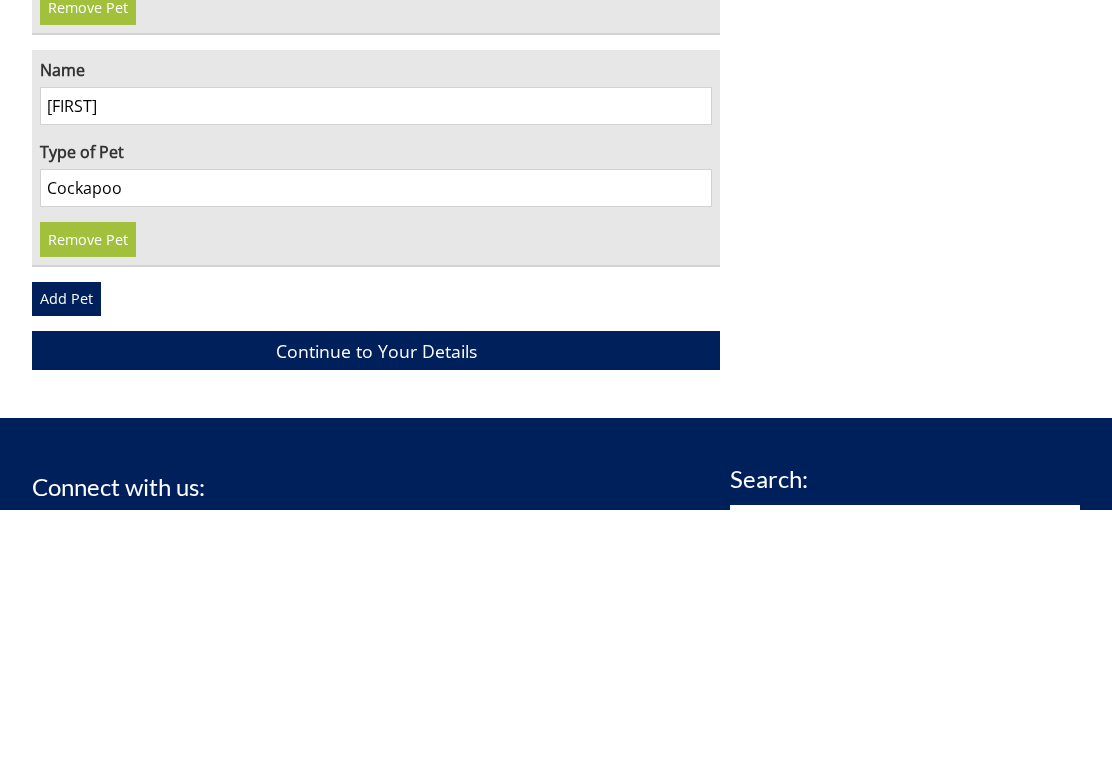 type on "Cockapoo" 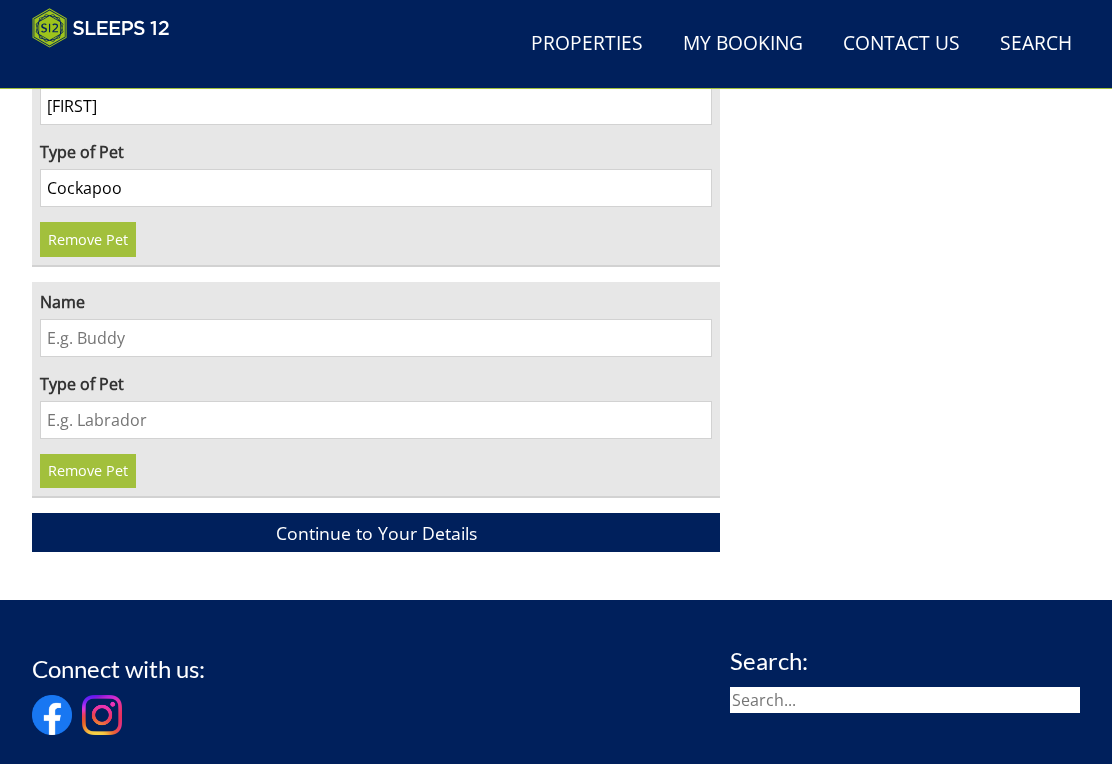 click on "Continue to Your Details" at bounding box center [376, 532] 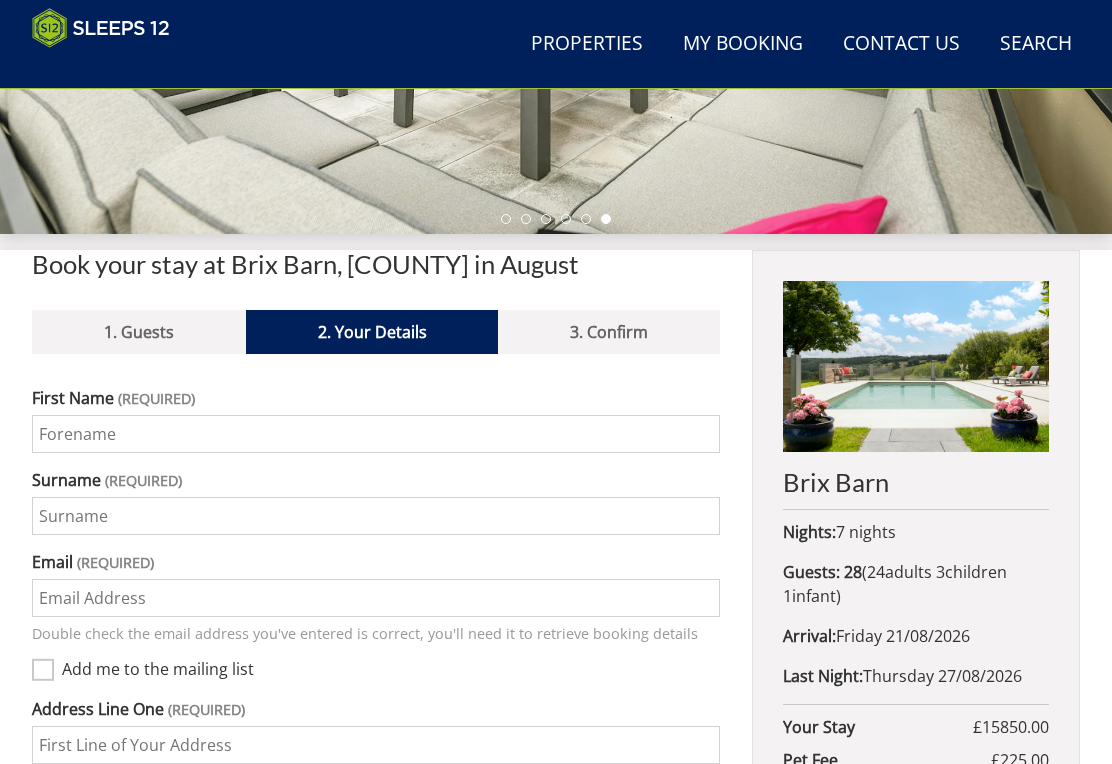 scroll, scrollTop: 523, scrollLeft: 0, axis: vertical 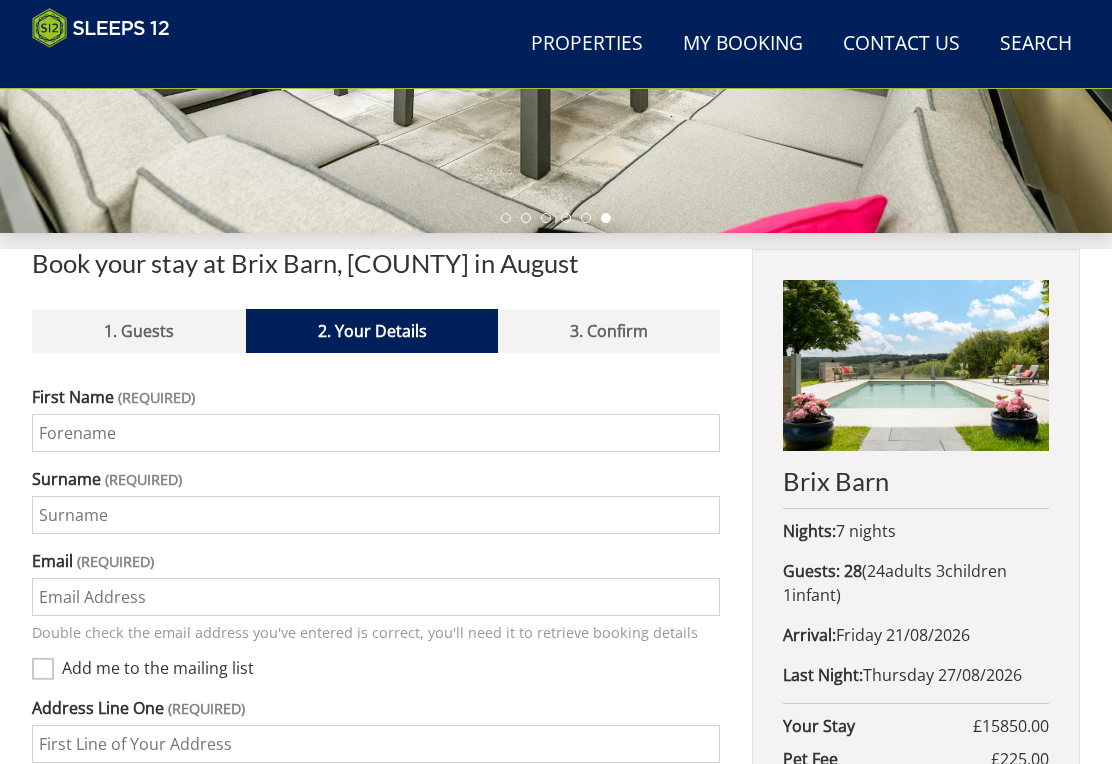 click on "Contact Us  01823 665500" at bounding box center (901, 44) 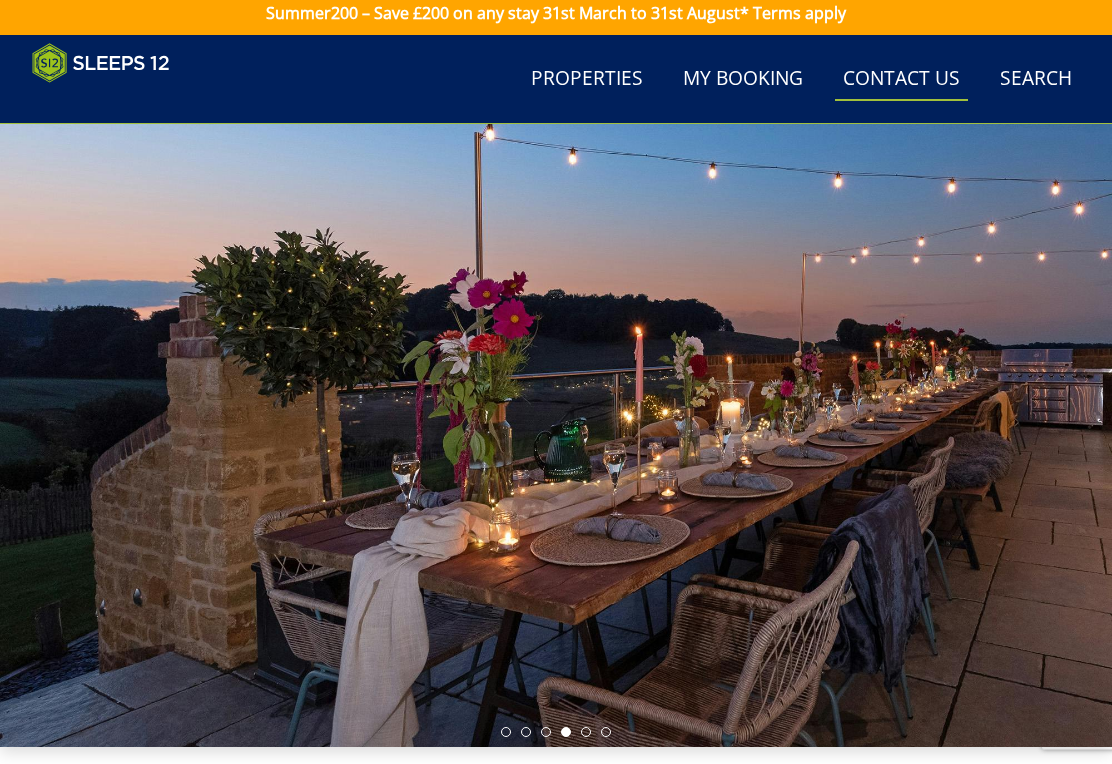 scroll, scrollTop: 0, scrollLeft: 0, axis: both 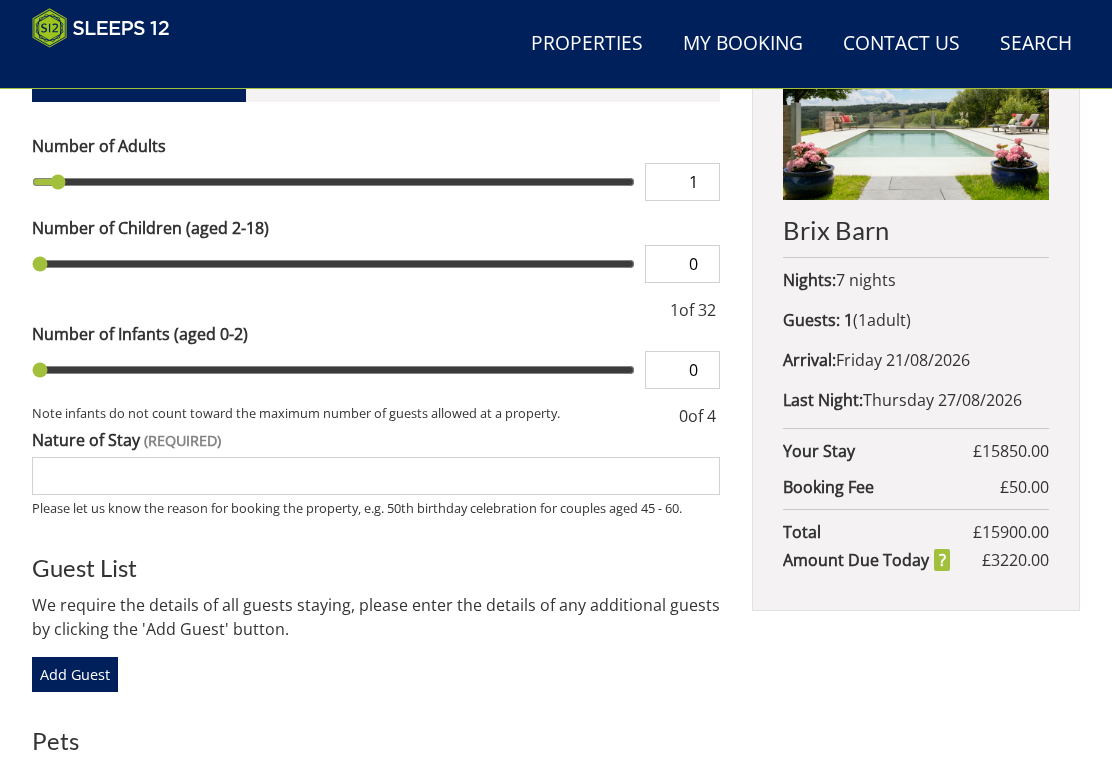 click on "1" at bounding box center (682, 182) 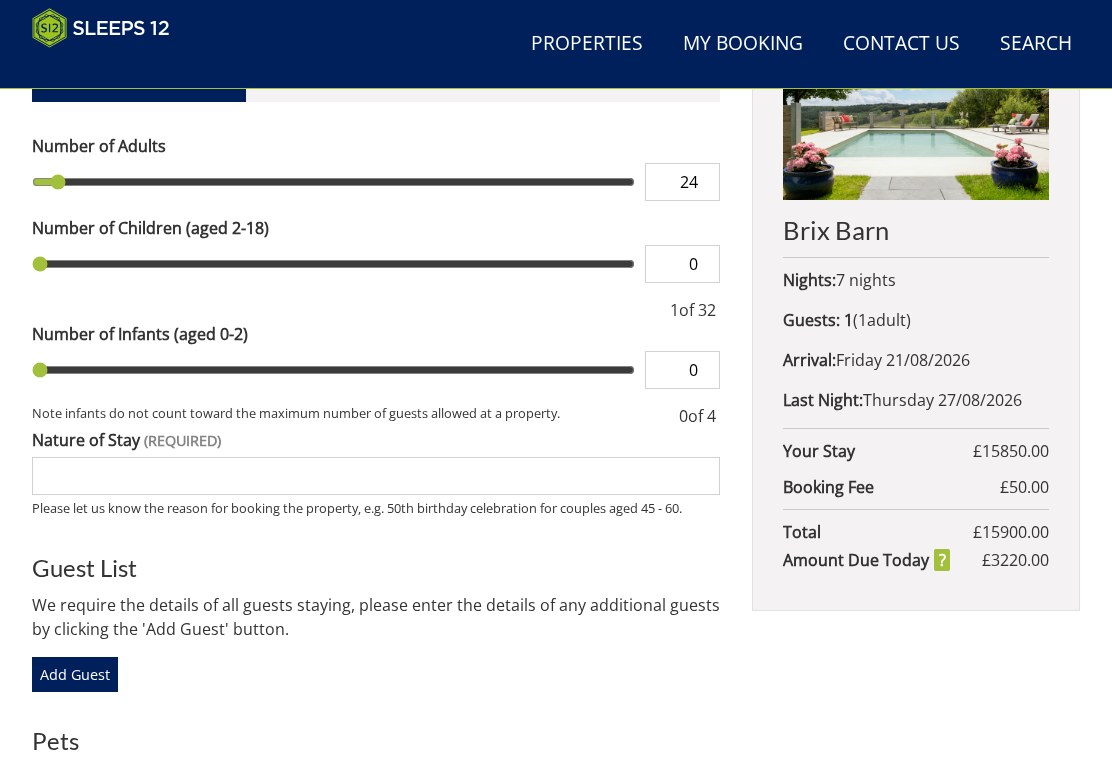 type on "24" 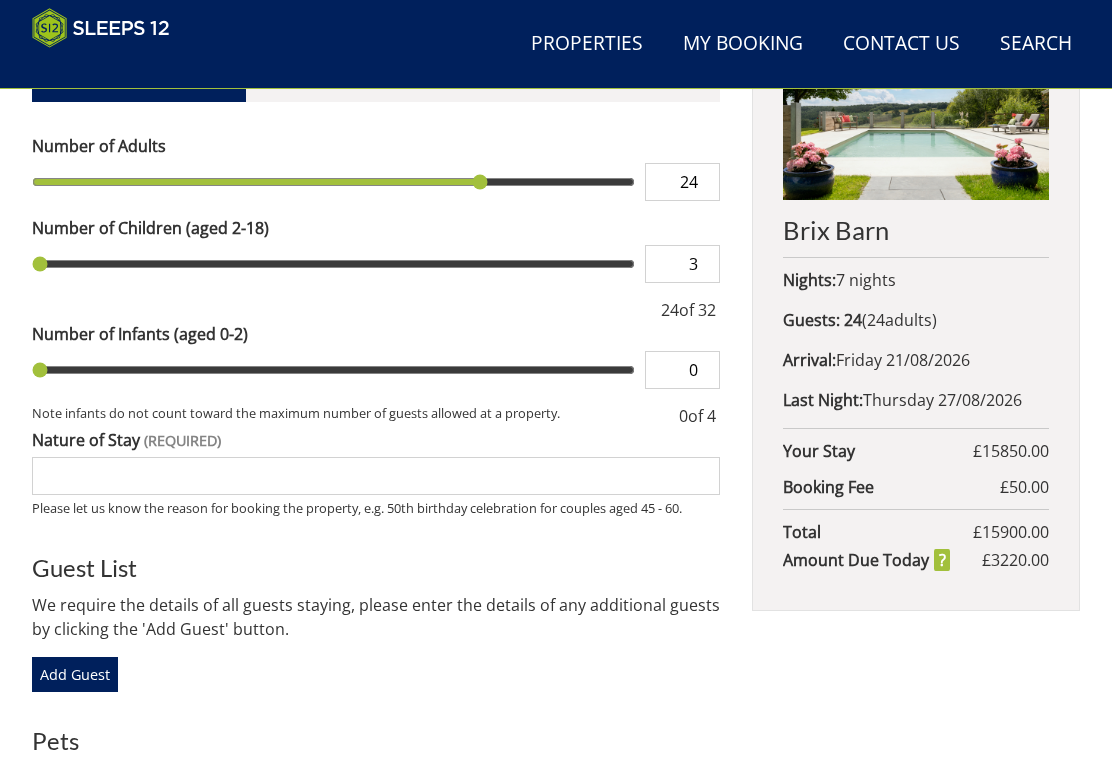 scroll, scrollTop: 764, scrollLeft: 0, axis: vertical 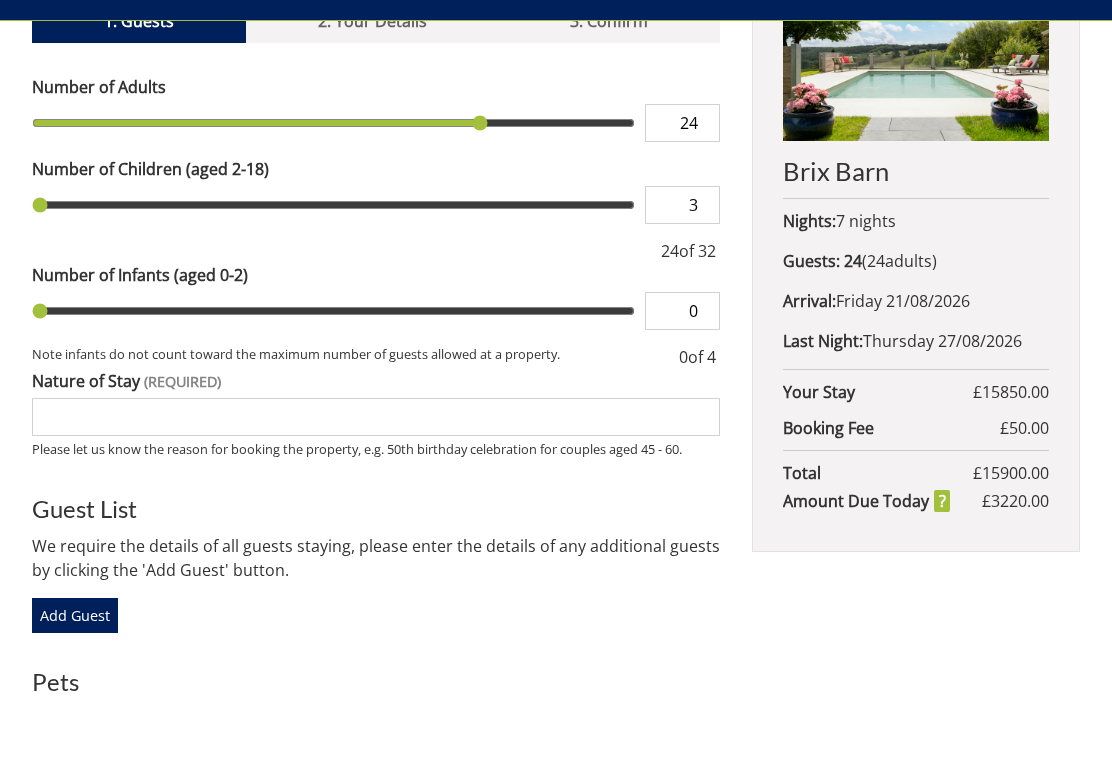 type on "3" 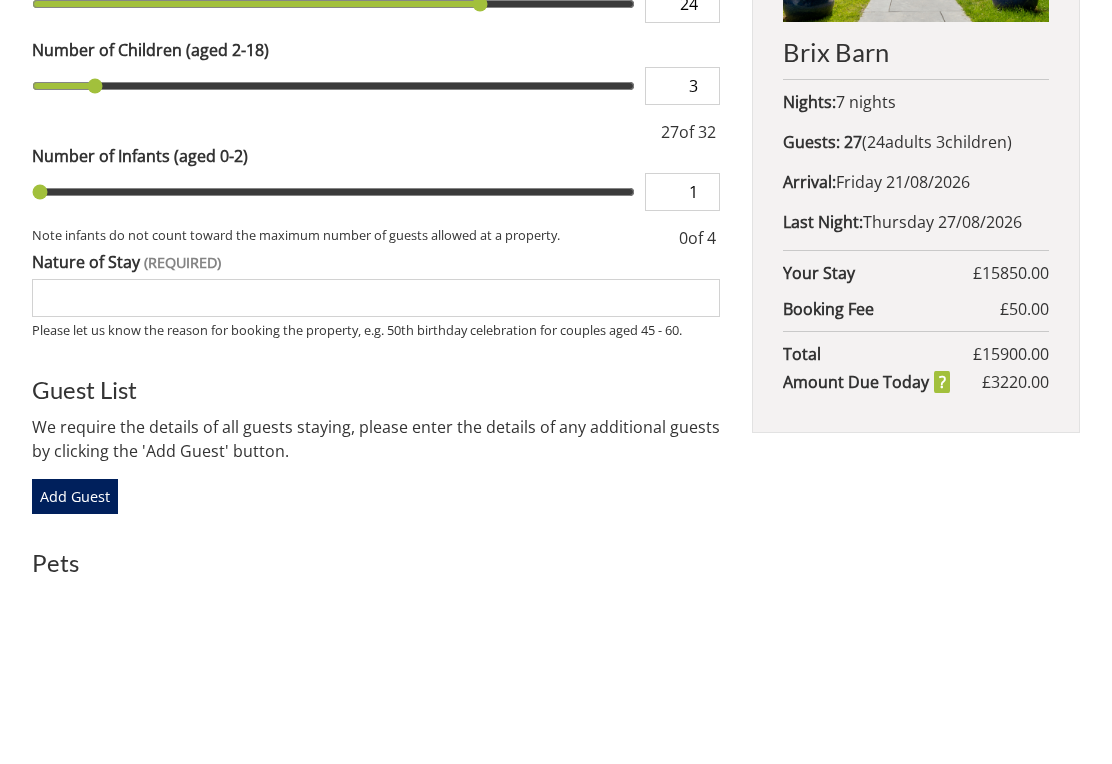 type on "1" 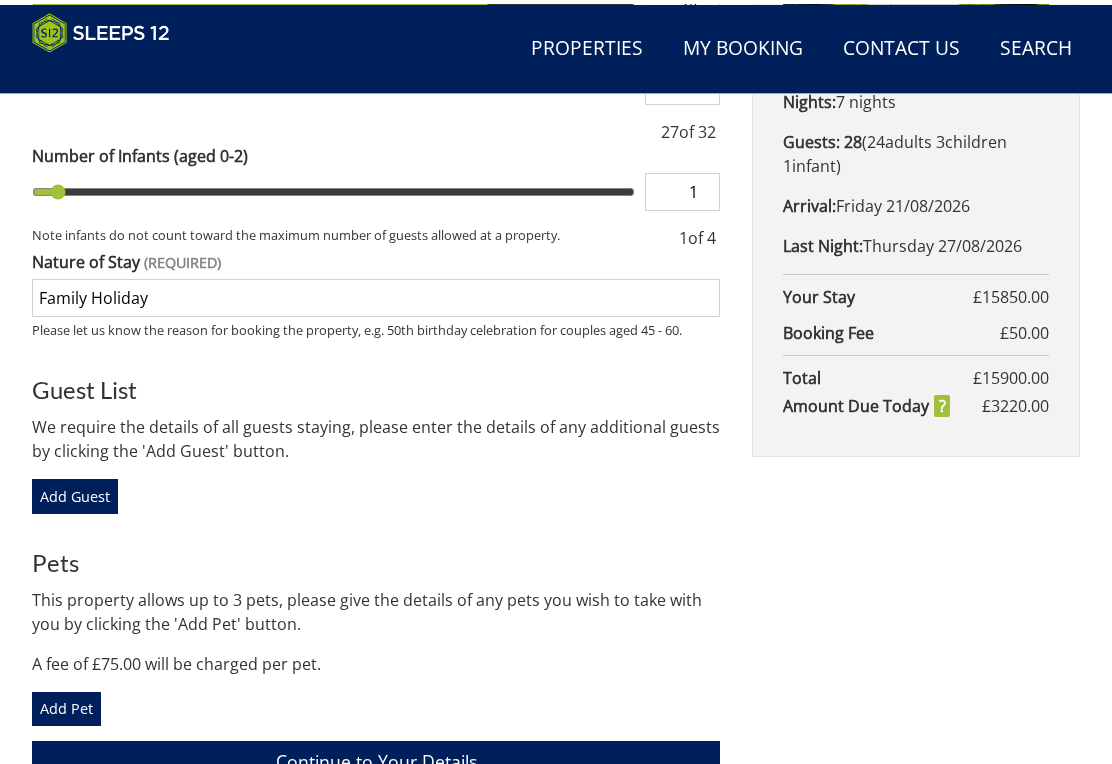 scroll, scrollTop: 958, scrollLeft: 0, axis: vertical 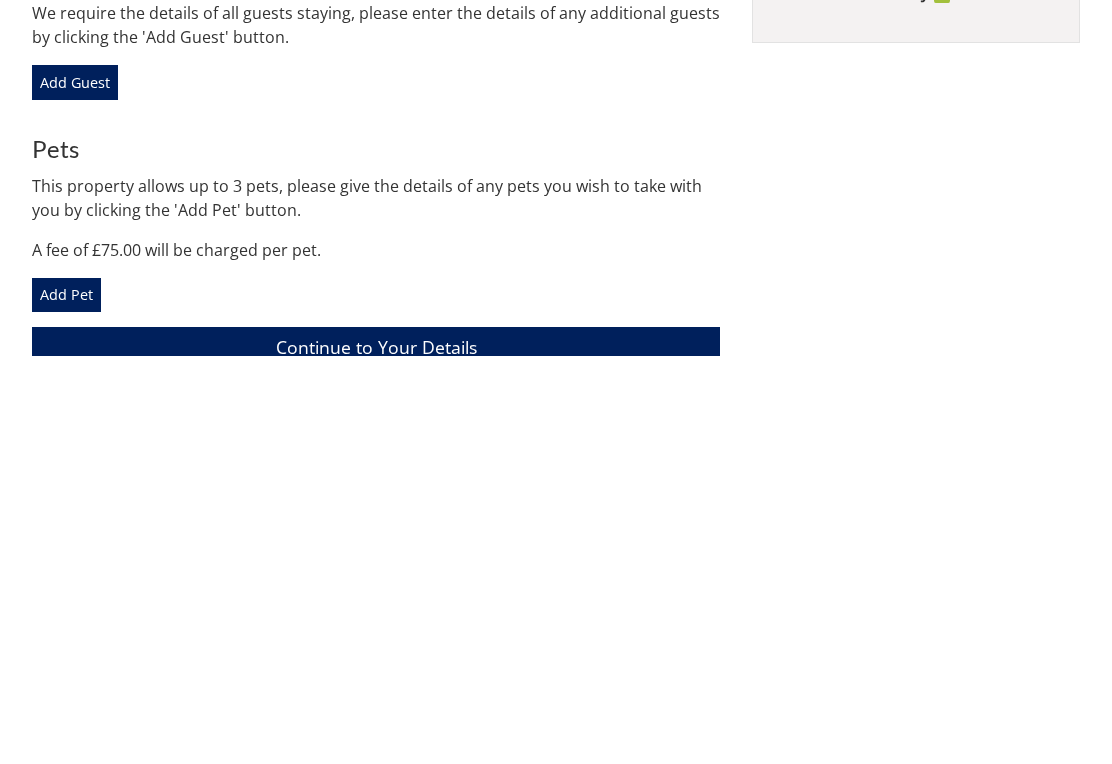 type on "Family Holiday" 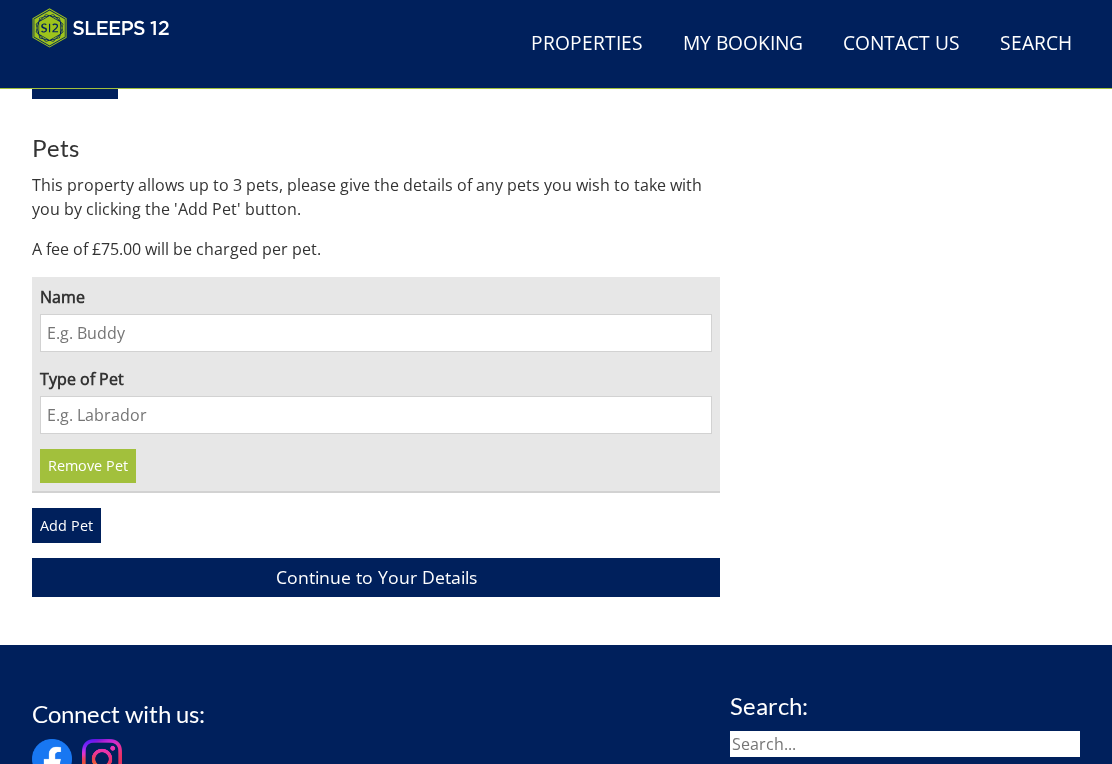 click on "Name" at bounding box center (376, 333) 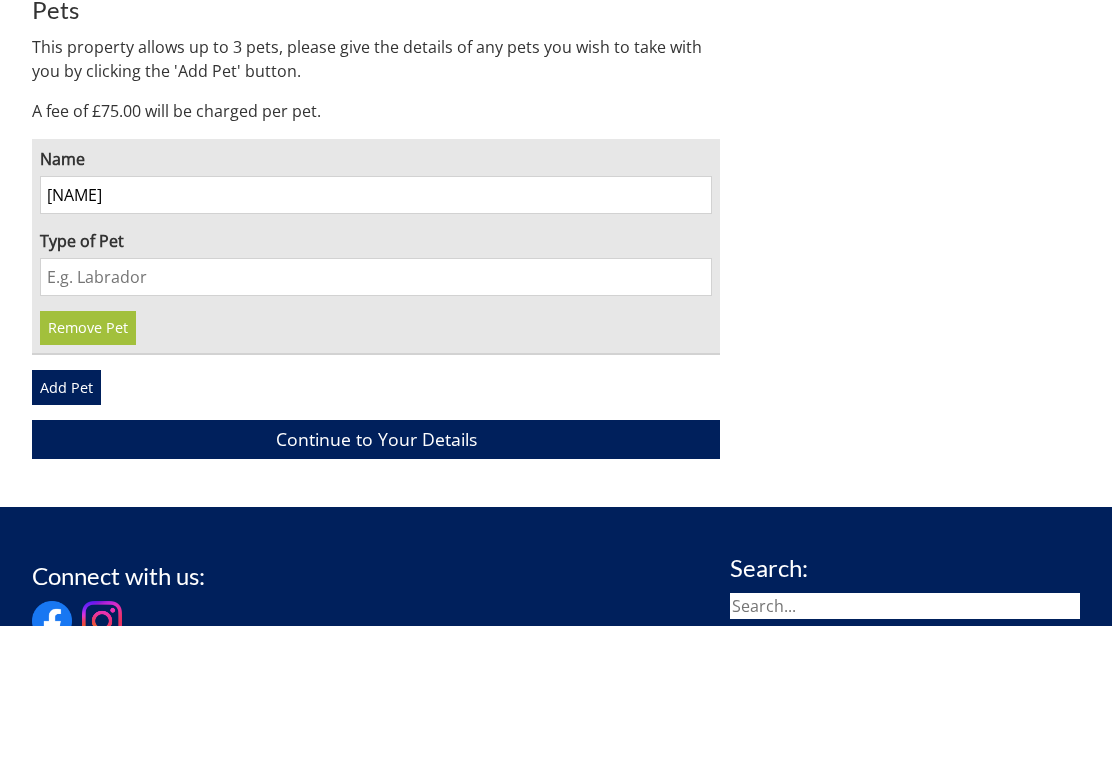 type on "[FIRST]" 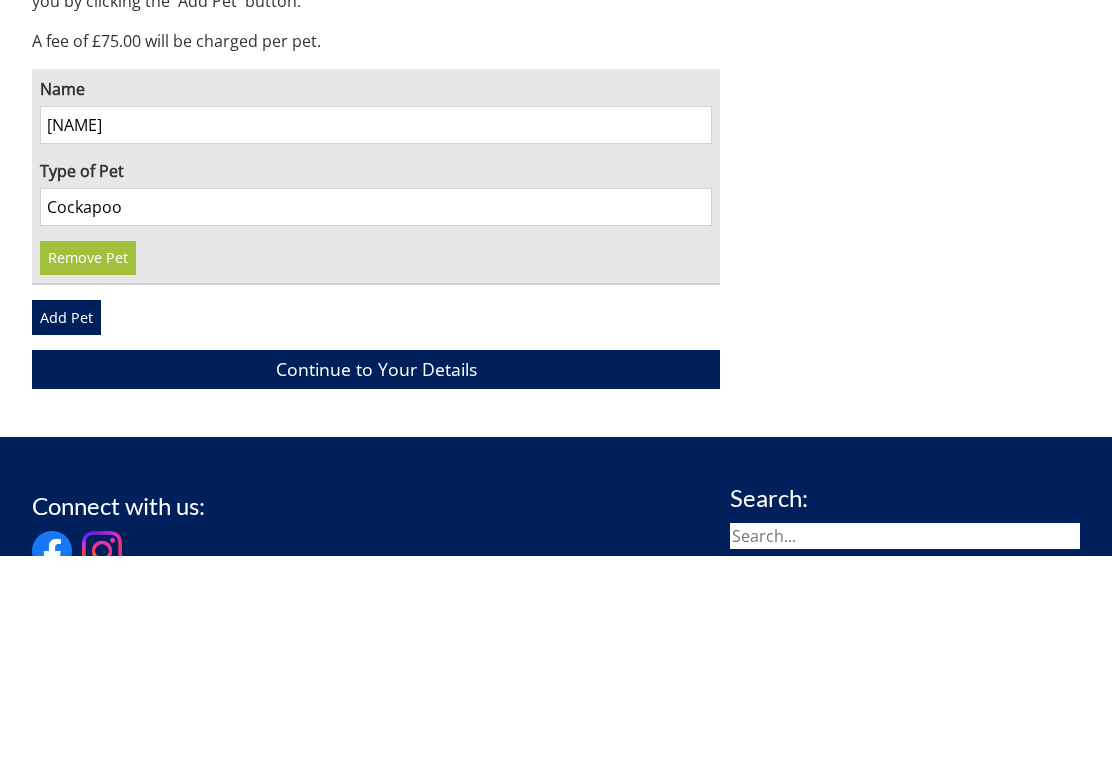 scroll, scrollTop: 1384, scrollLeft: 0, axis: vertical 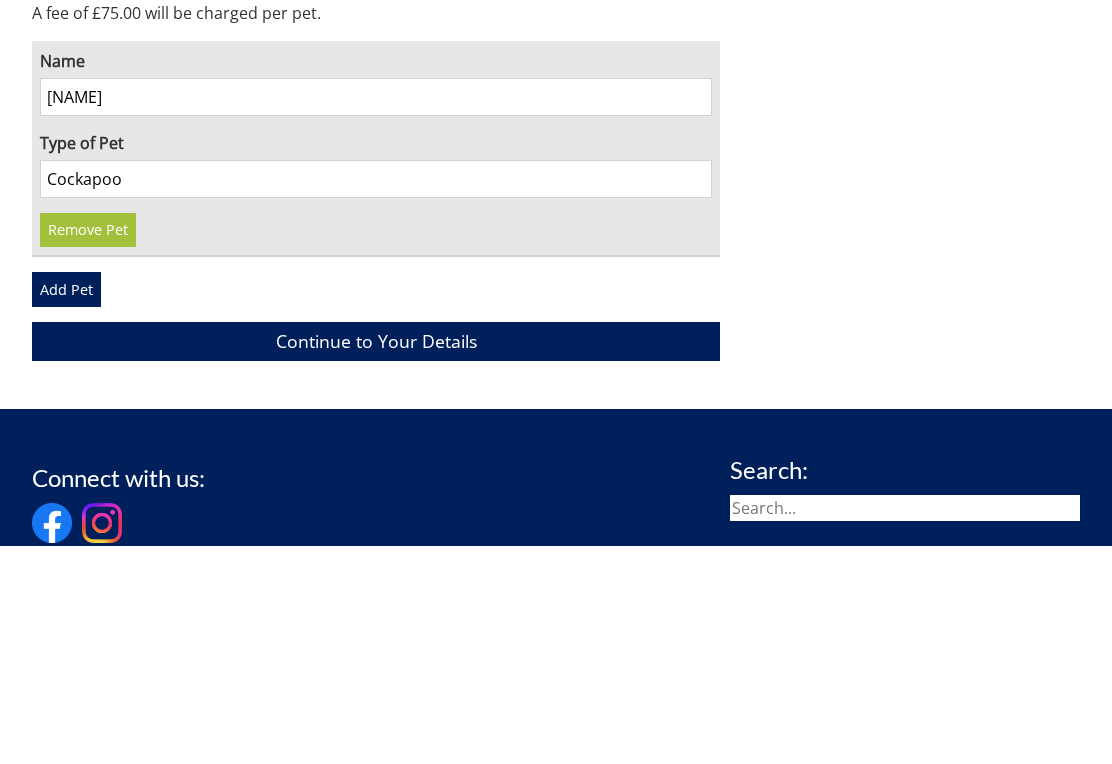 type on "Cockapoo" 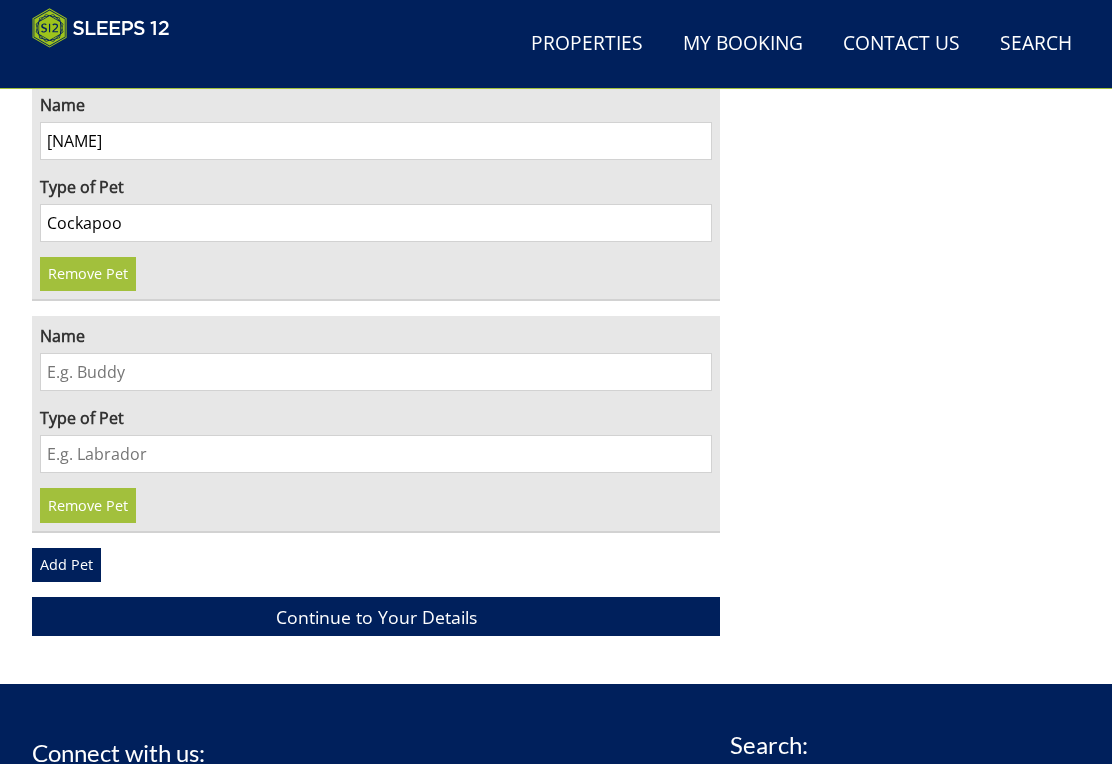 scroll, scrollTop: 1559, scrollLeft: 0, axis: vertical 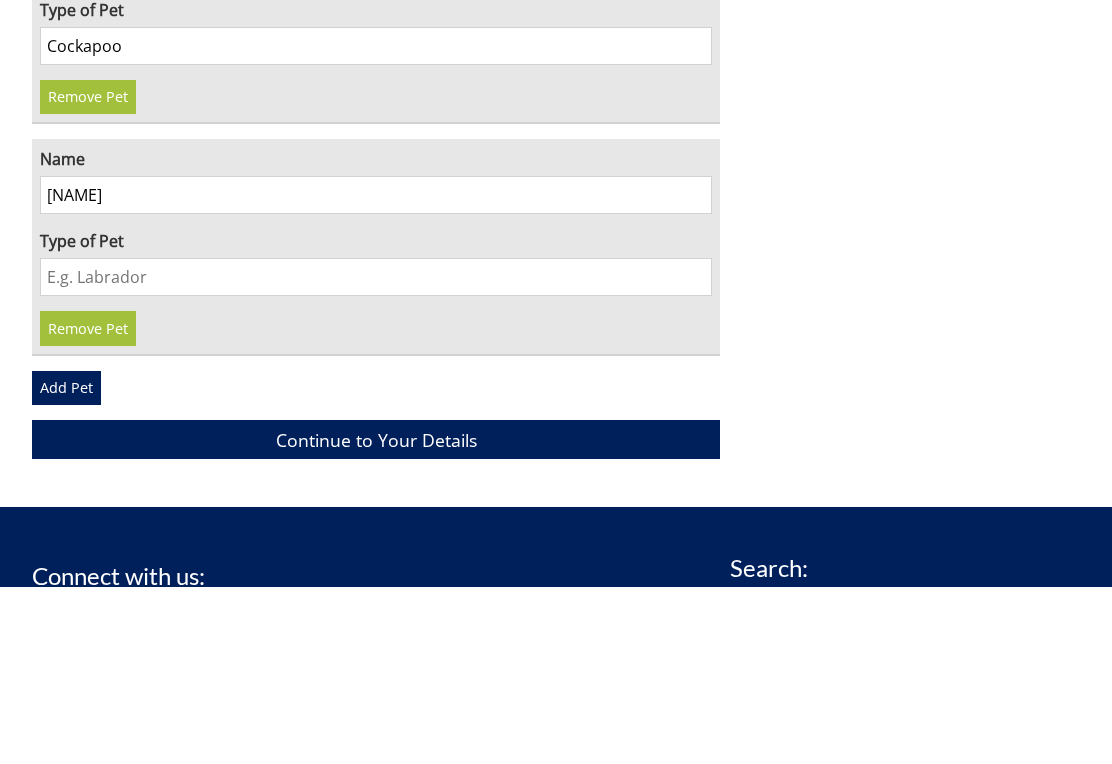 type on "[FIRST]" 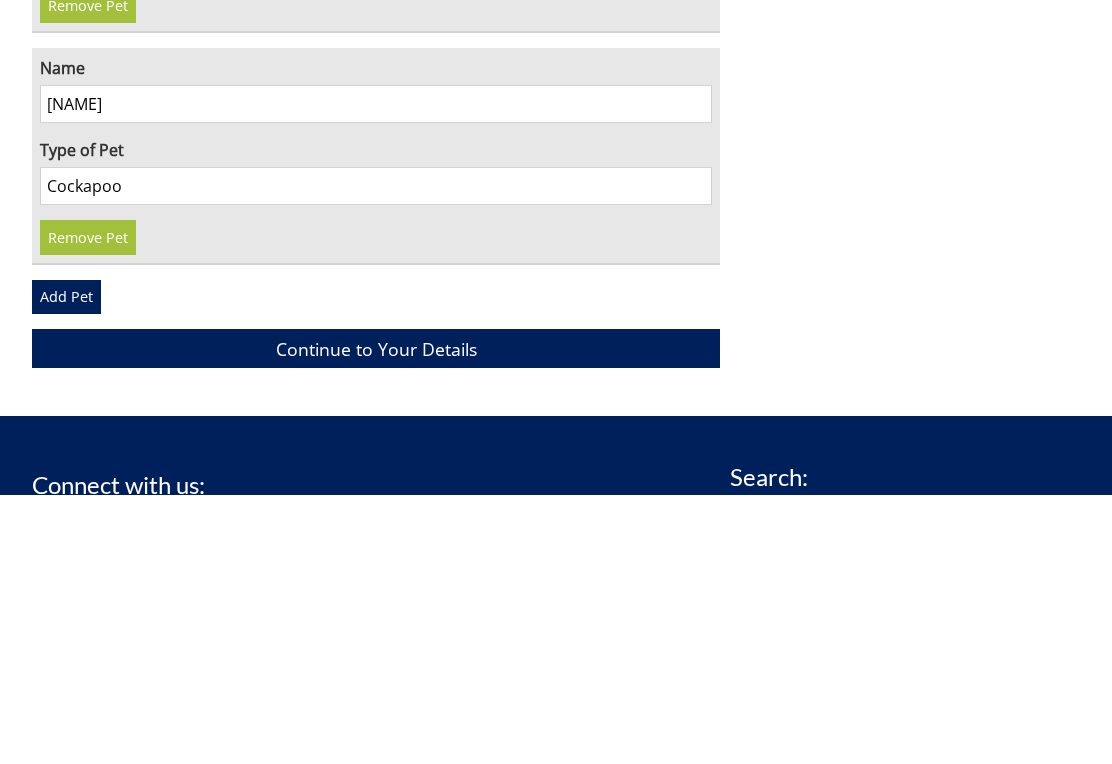 type on "Cockapoo" 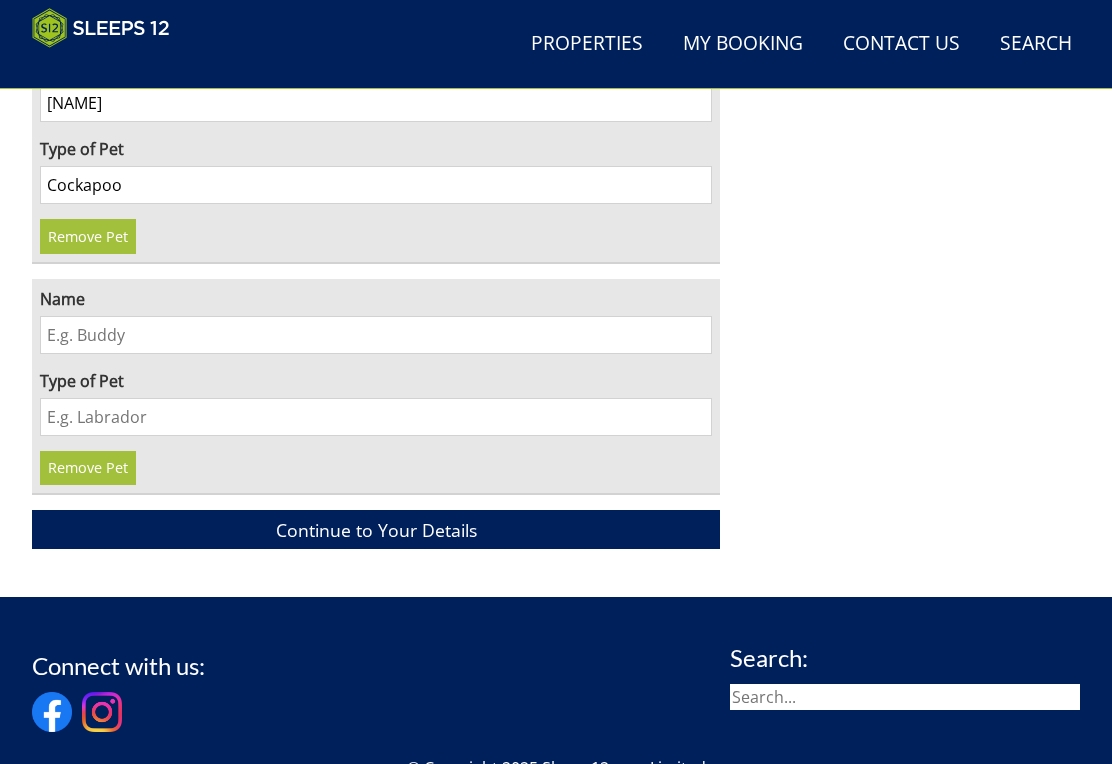 click on "Continue to Your Details" at bounding box center (376, 529) 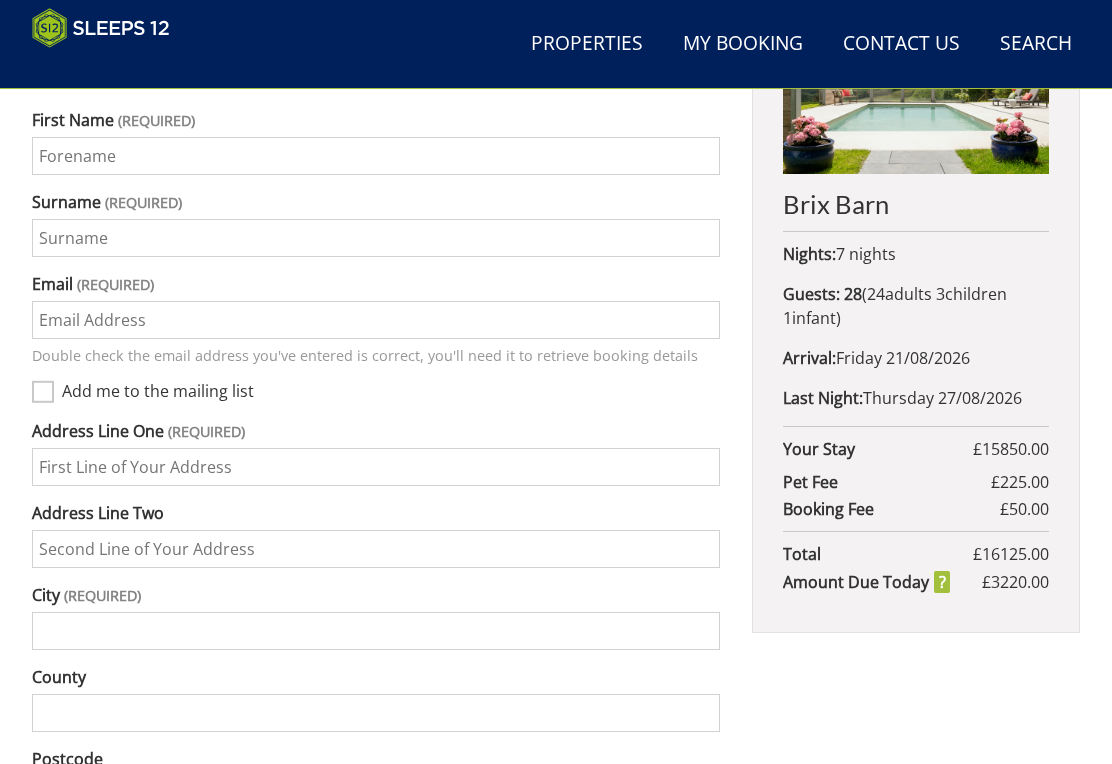 scroll, scrollTop: 805, scrollLeft: 0, axis: vertical 